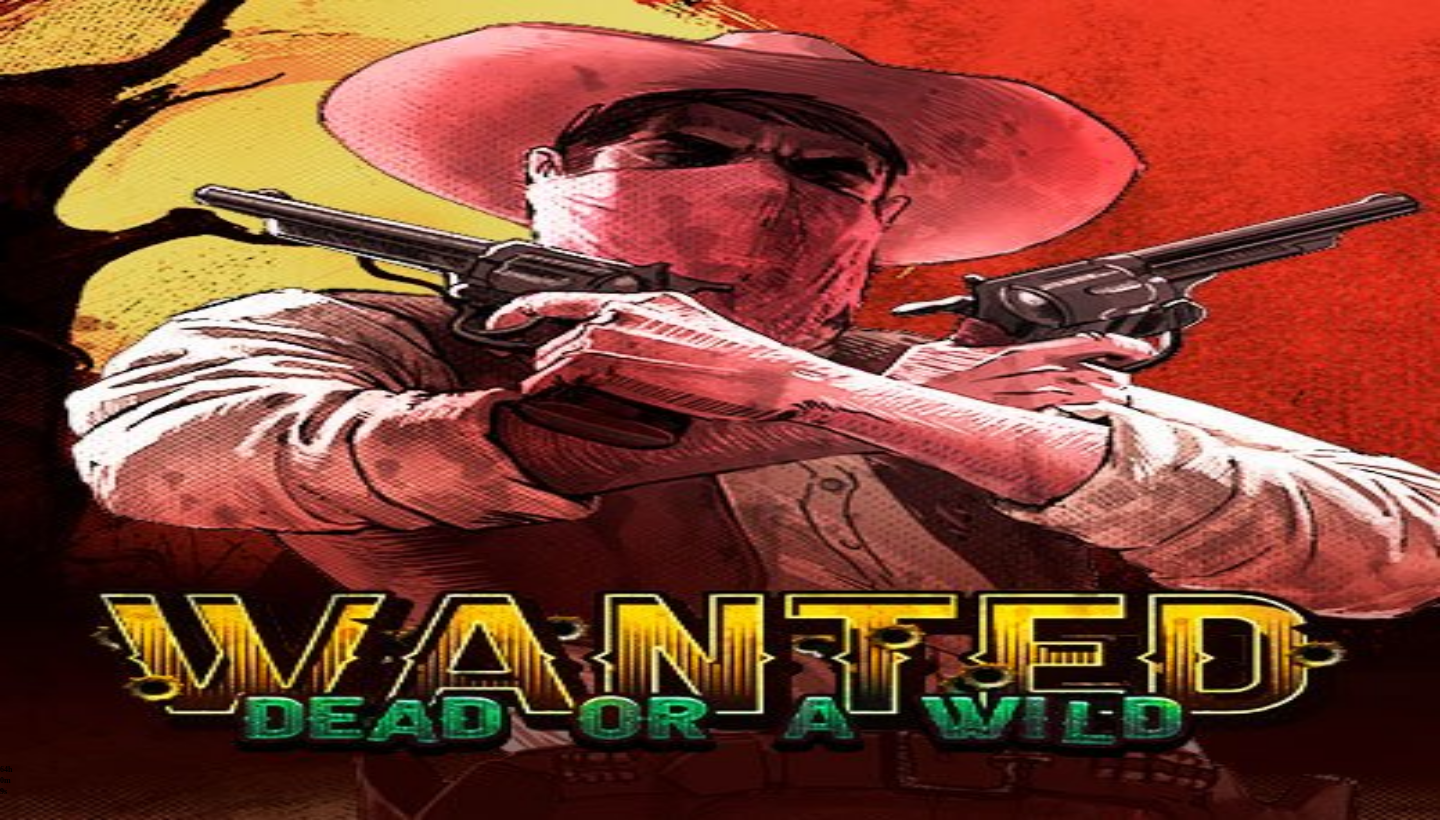 scroll, scrollTop: 0, scrollLeft: 0, axis: both 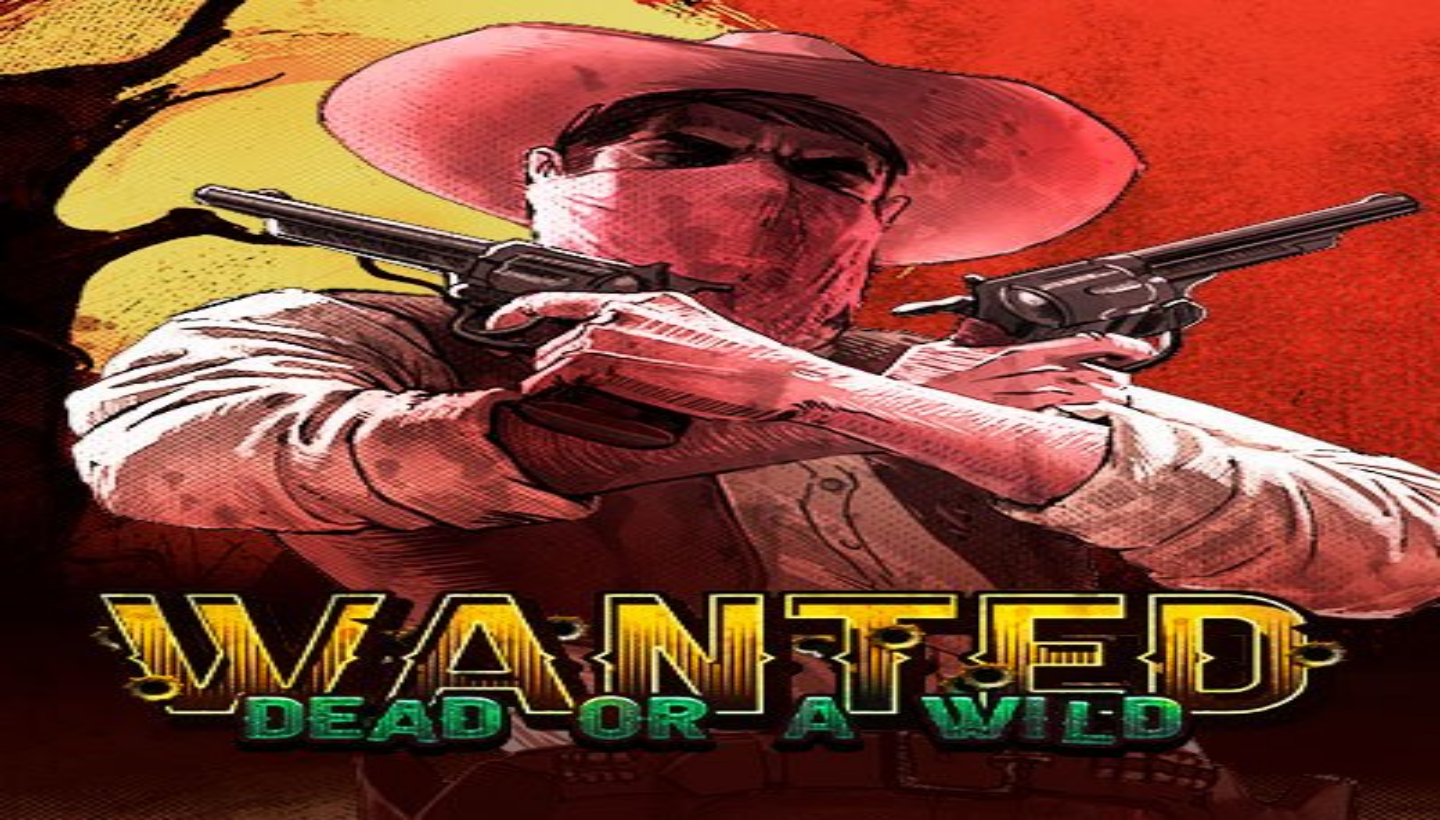 click on "Kirjaudu" at bounding box center (138, 72) 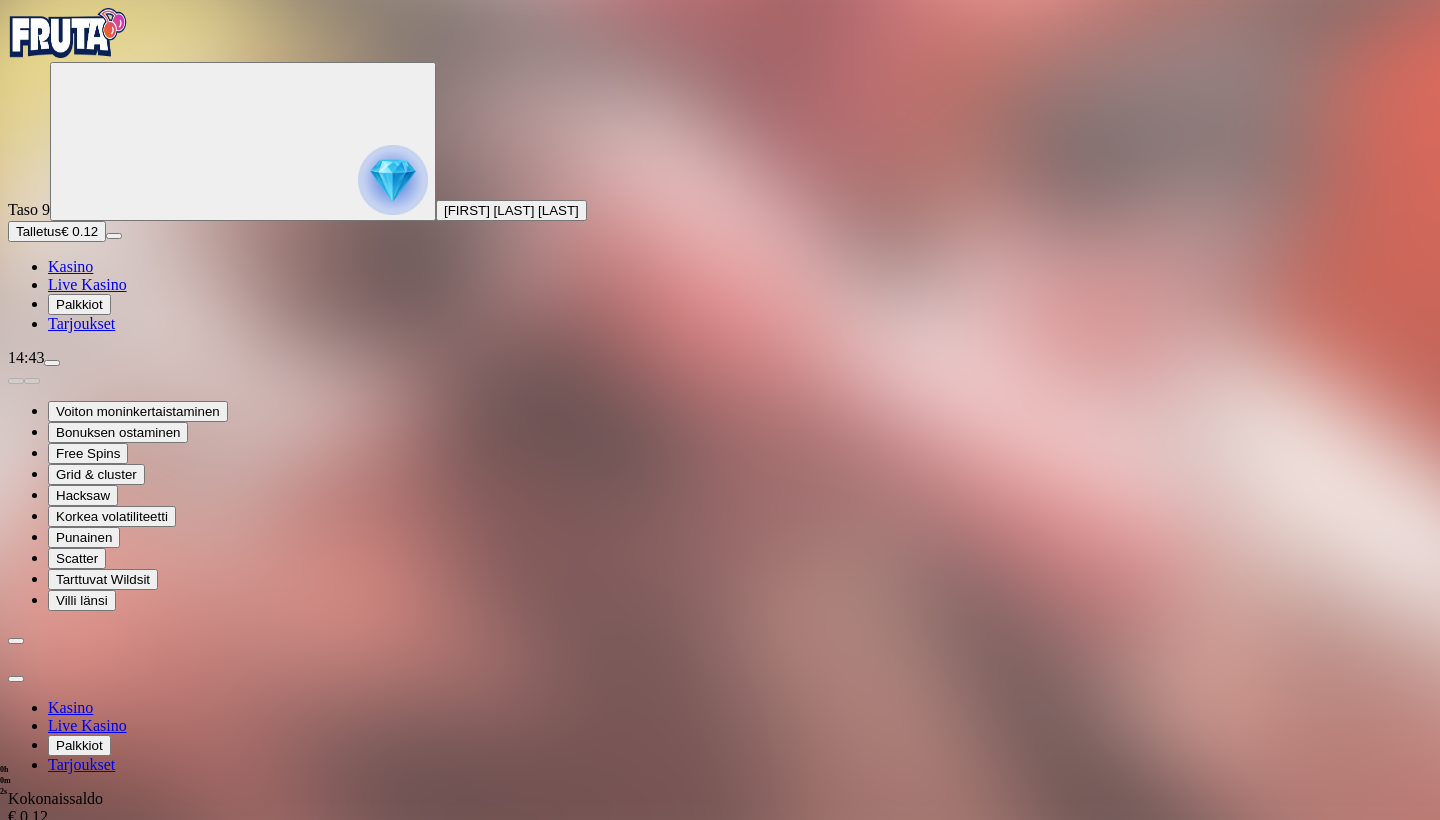 click at bounding box center [393, 180] 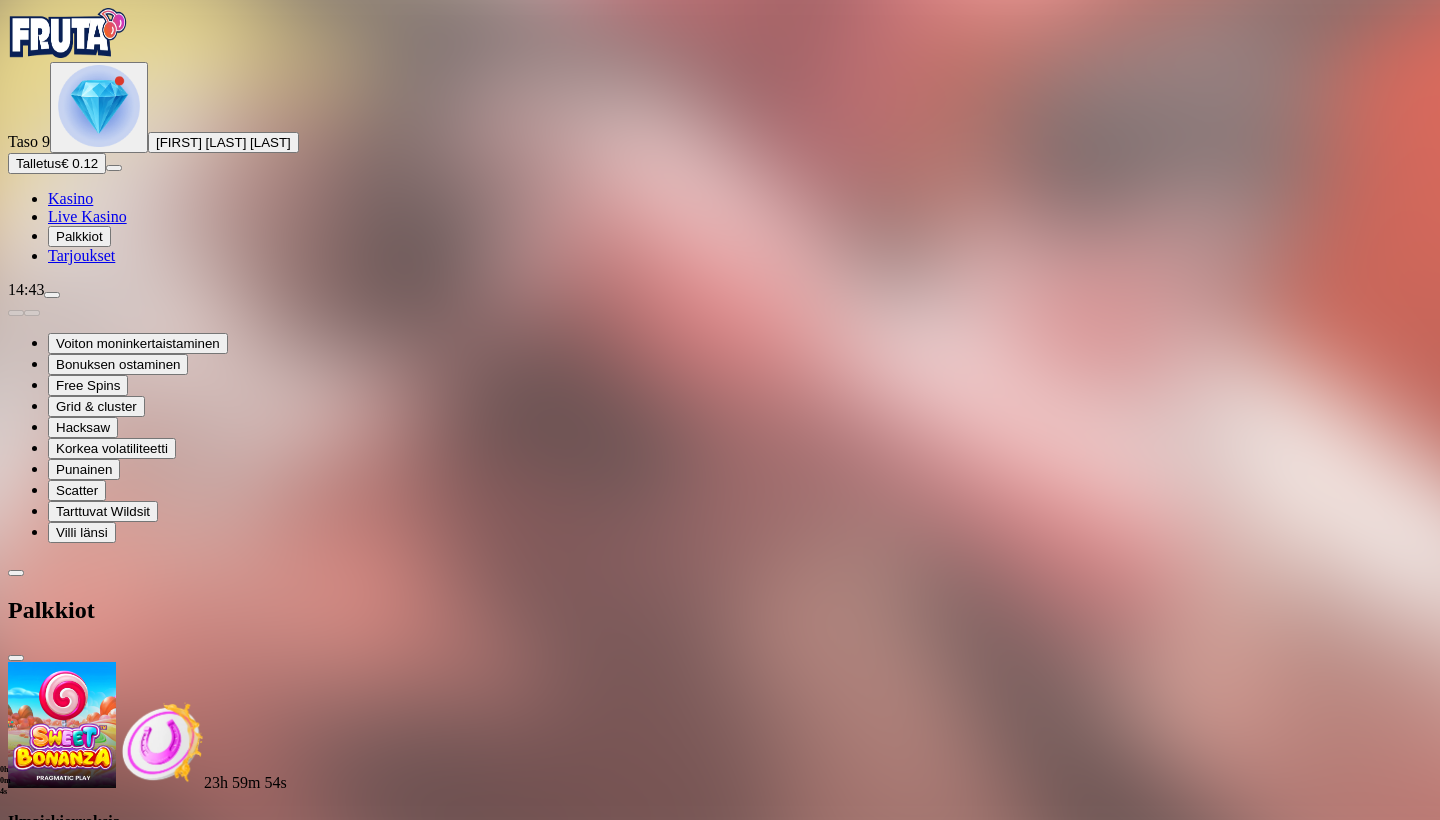 scroll, scrollTop: 62, scrollLeft: 0, axis: vertical 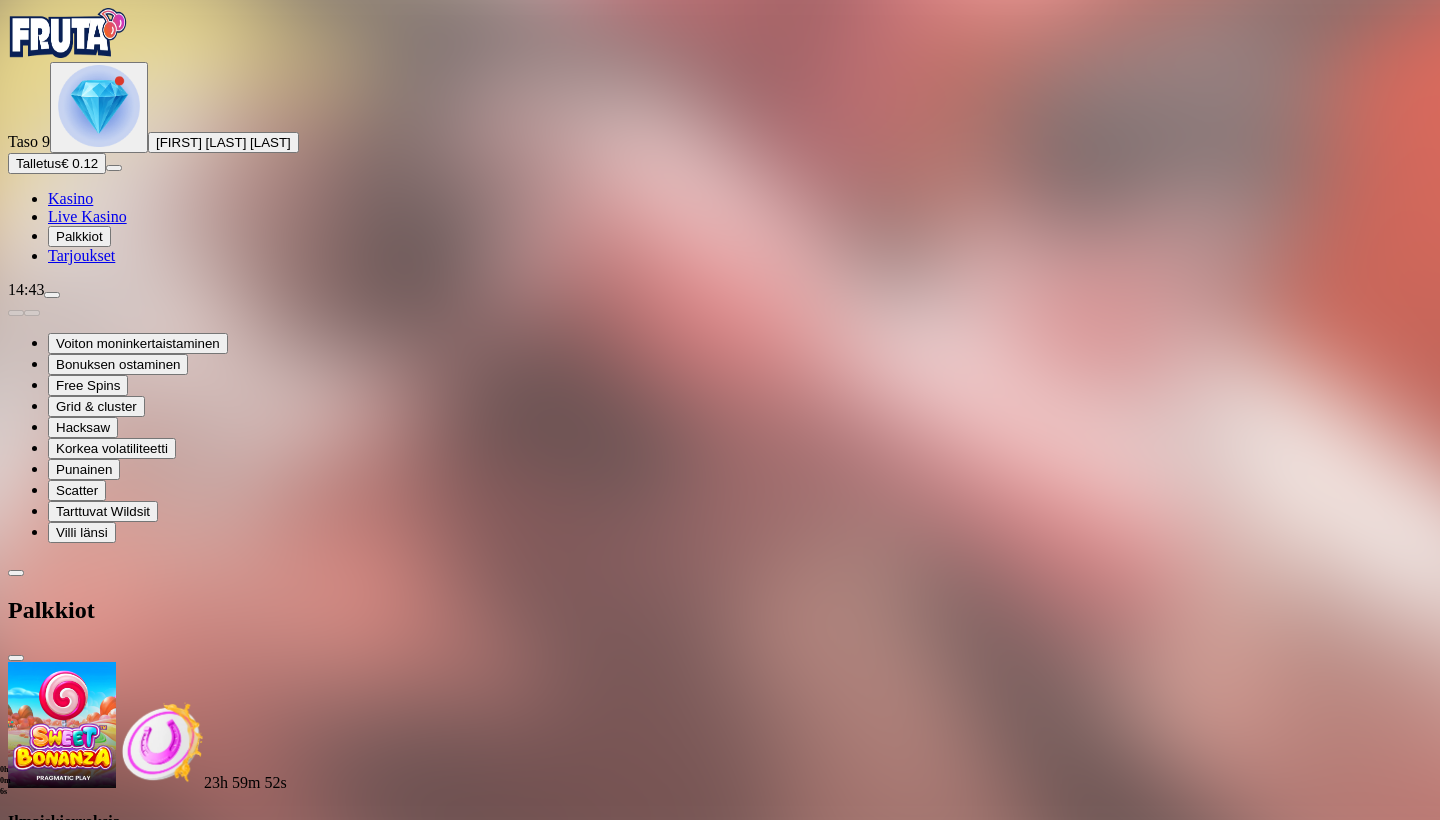 click at bounding box center (112, 1109) 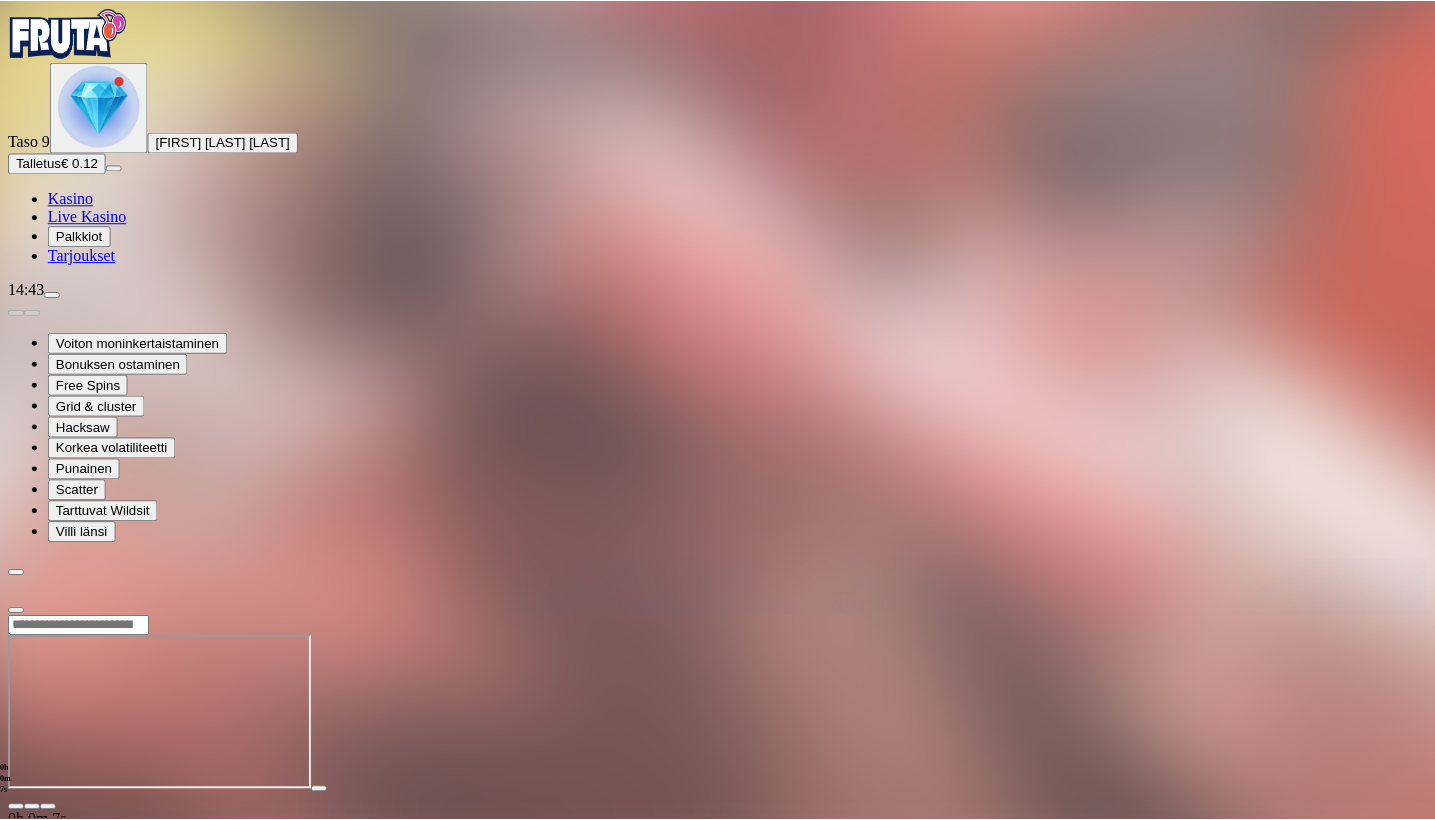 scroll, scrollTop: 0, scrollLeft: 0, axis: both 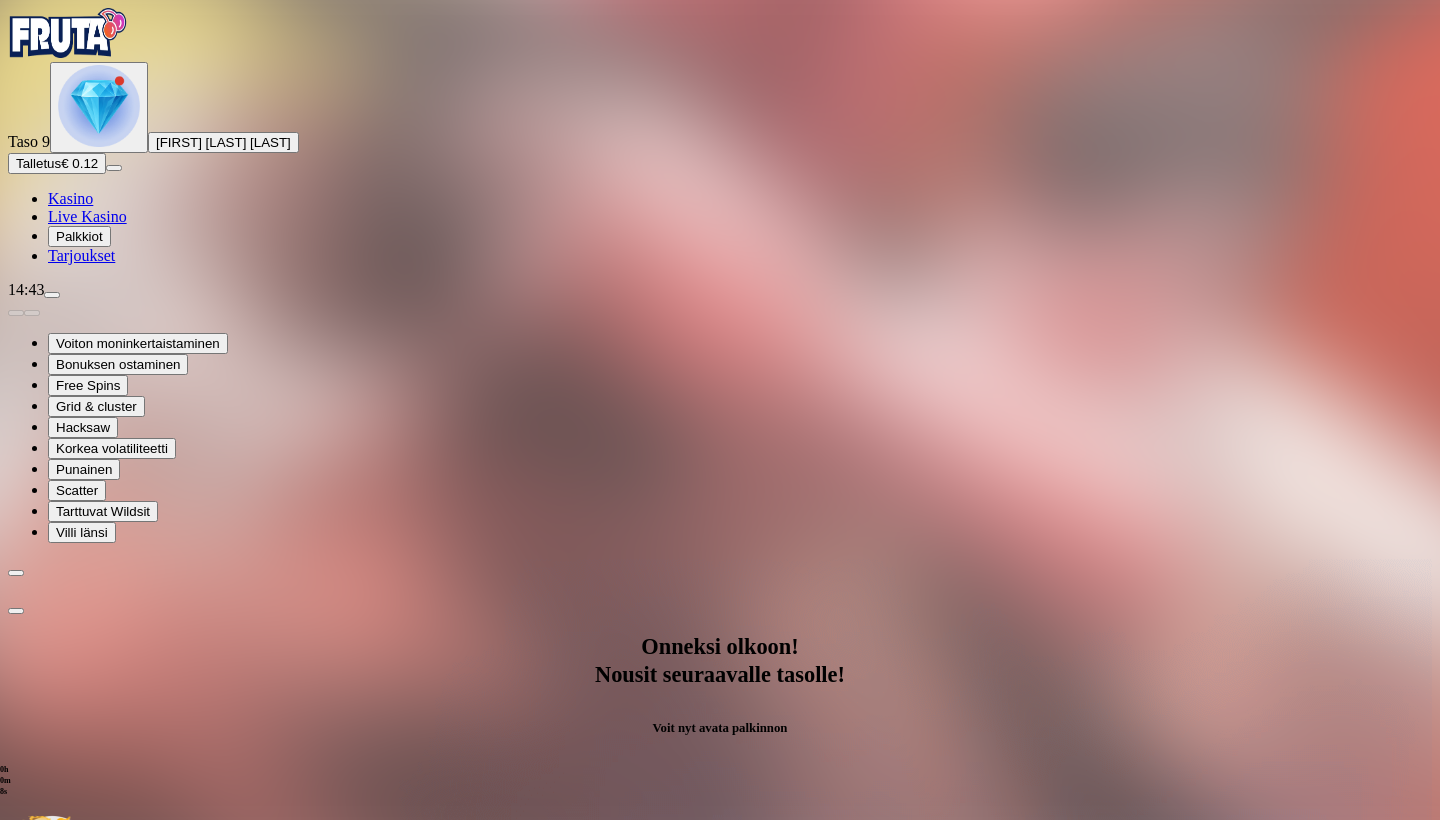 click on "Avaa palkinto" at bounding box center [720, 1055] 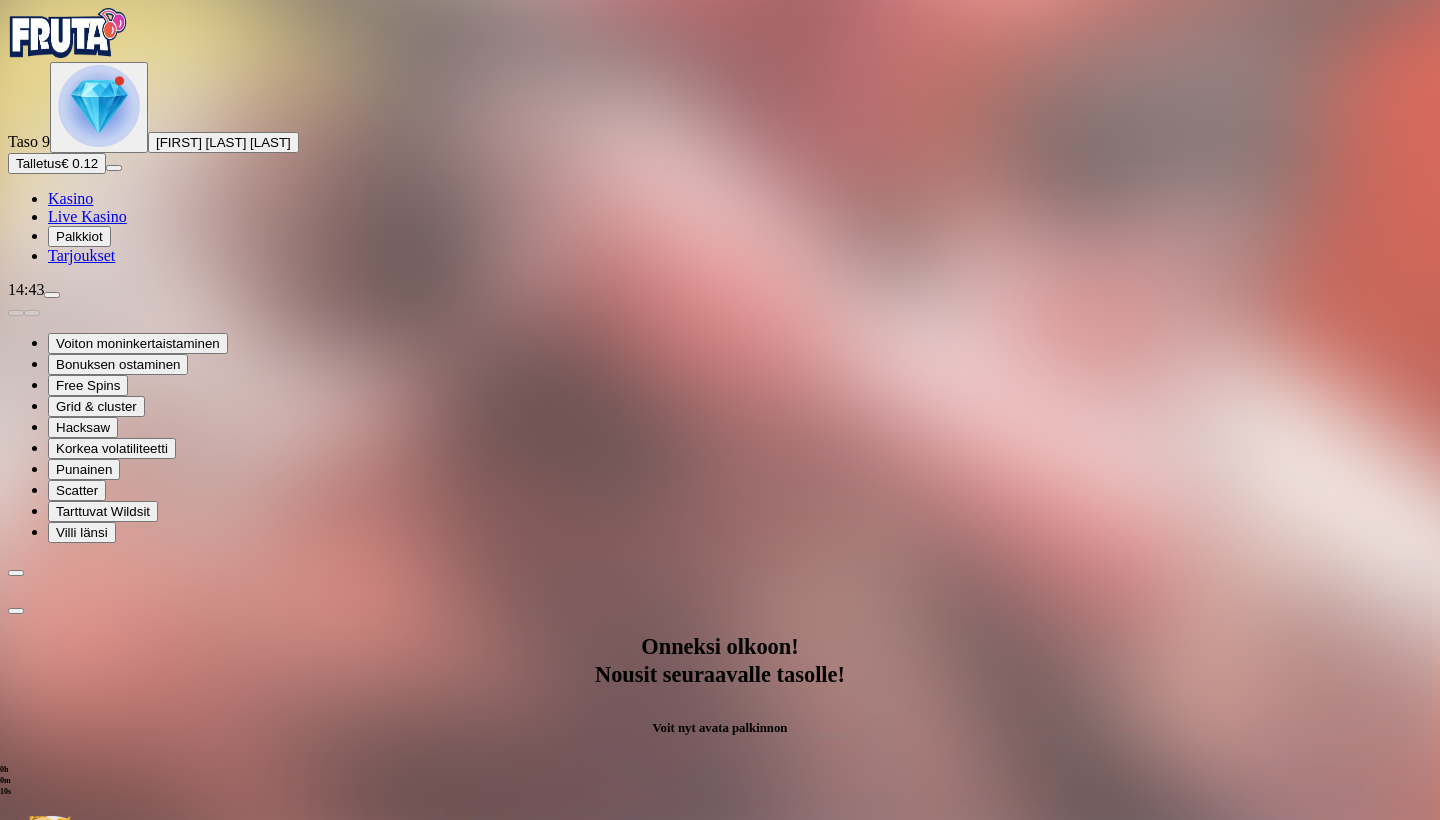 click at bounding box center [88, 1259] 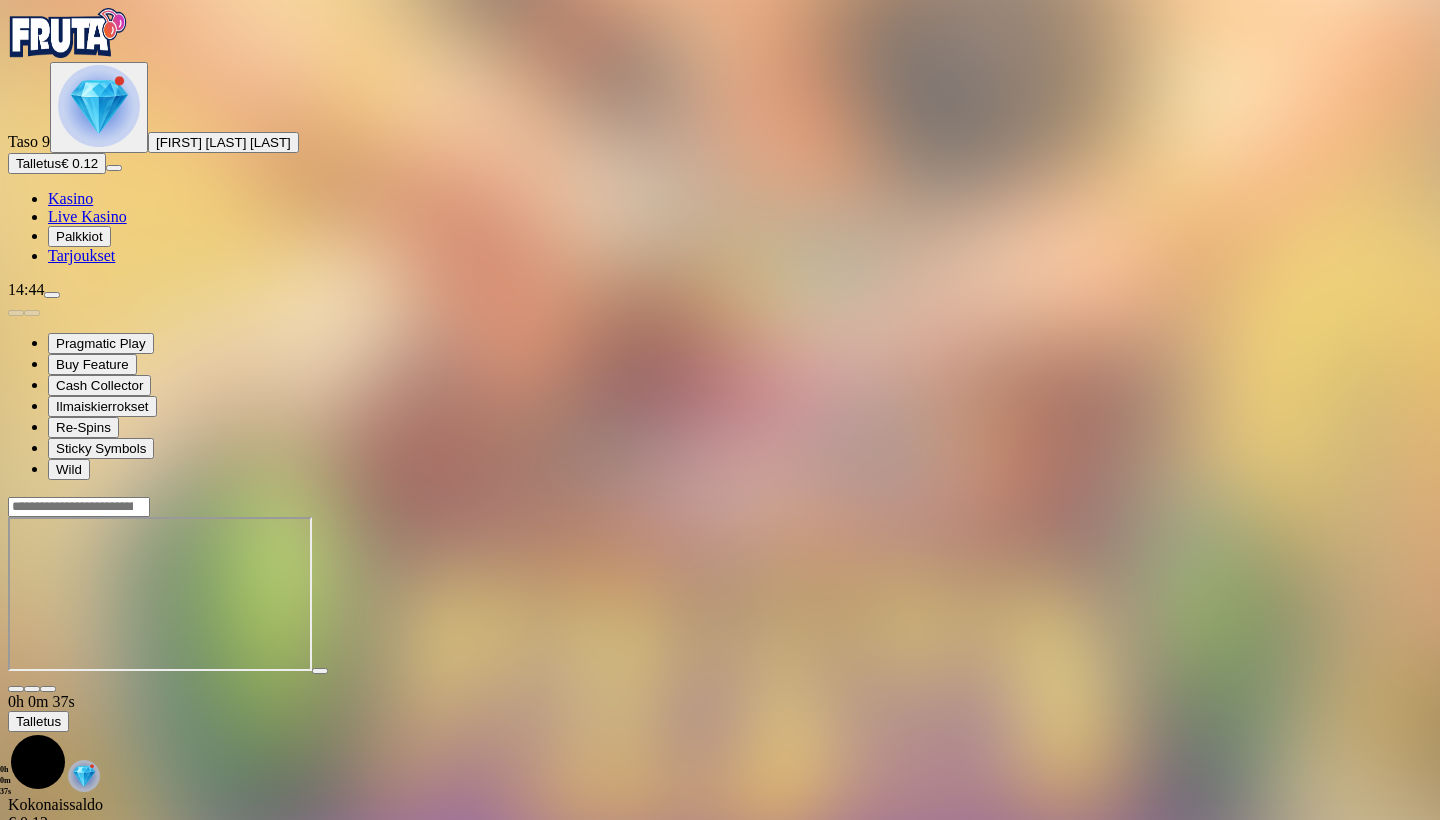 click on "Taso 9 [FIRST] [LAST] [LAST]" at bounding box center (720, 107) 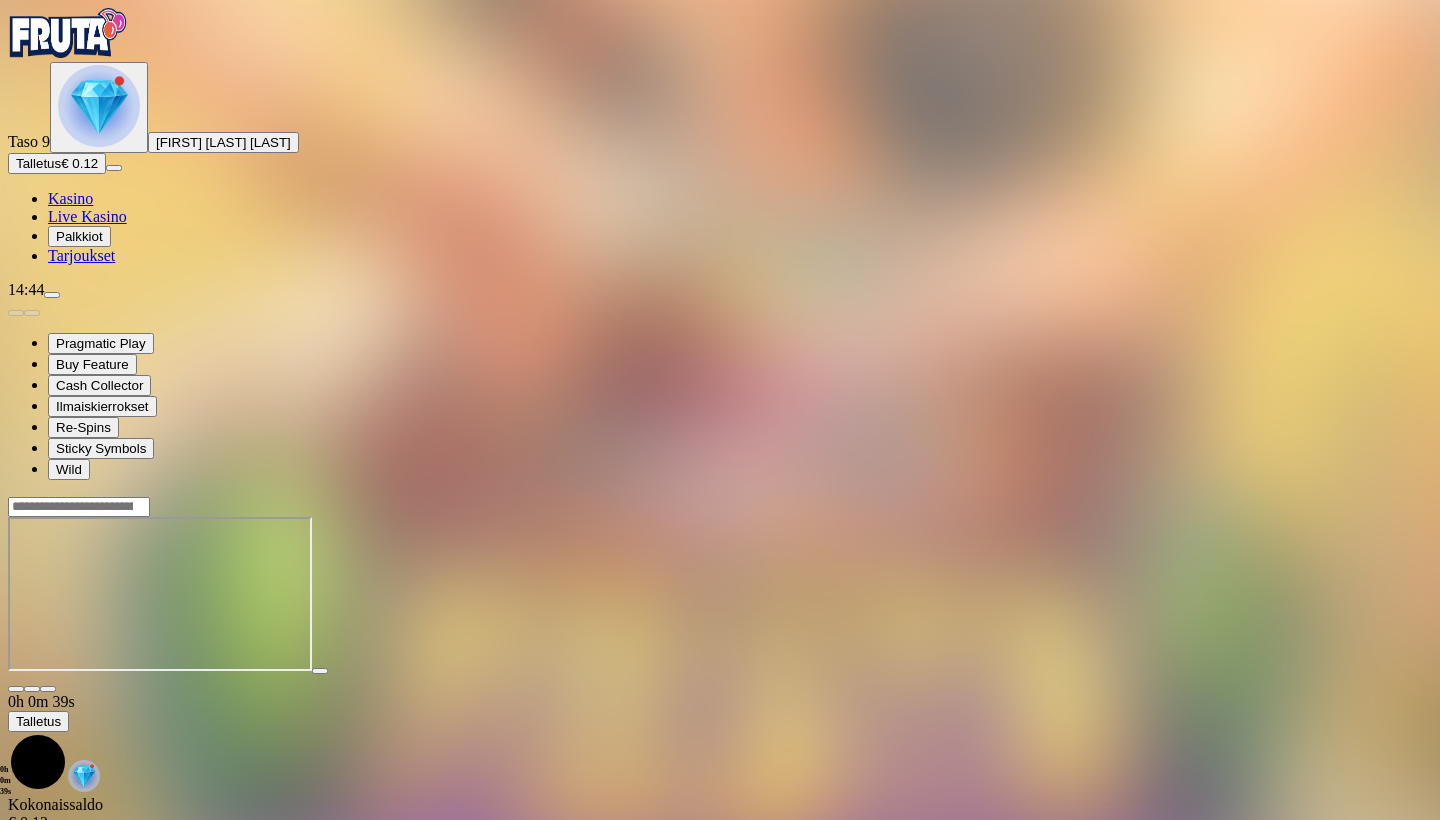 click at bounding box center [99, 107] 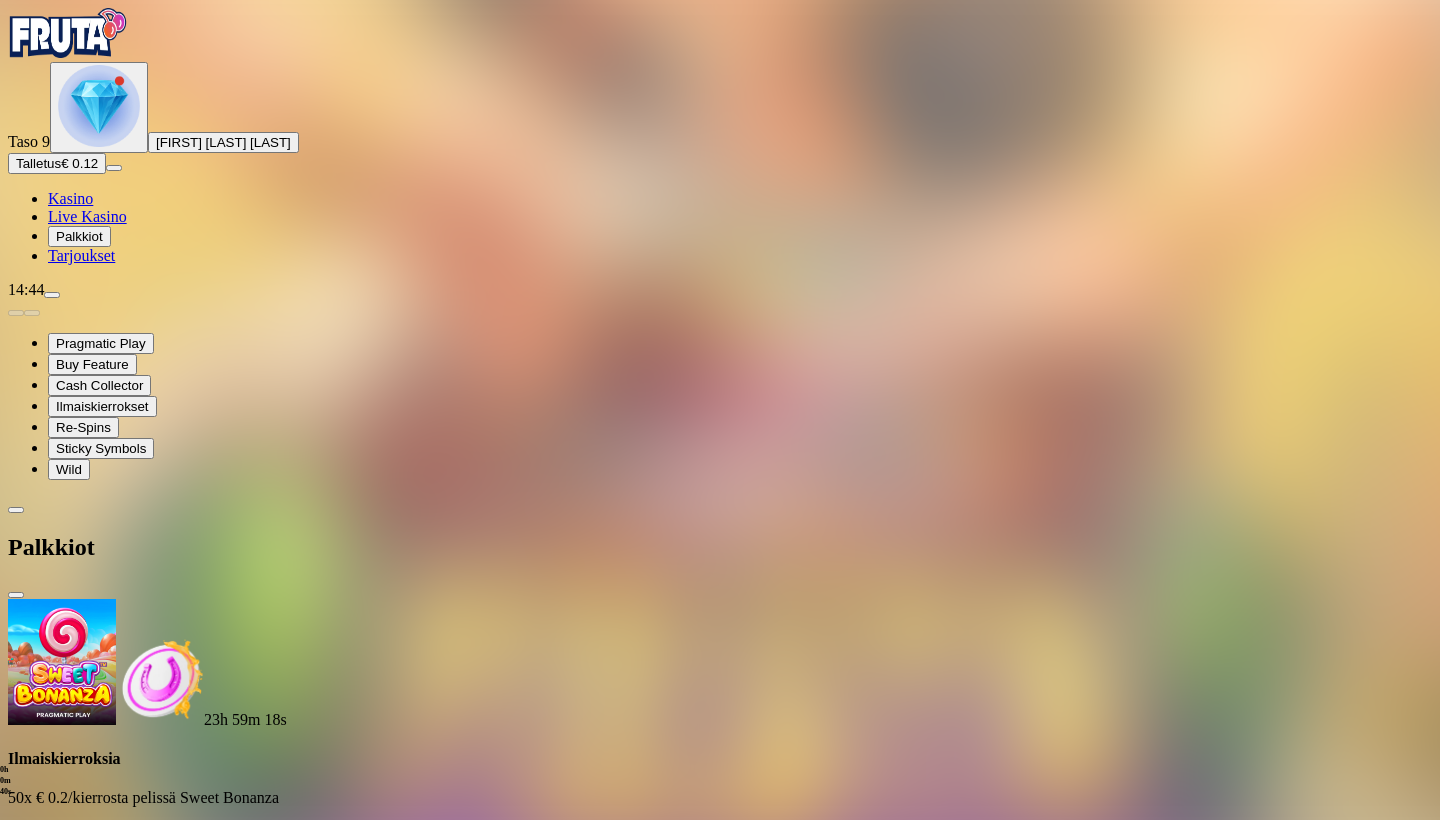 click at bounding box center [112, 1046] 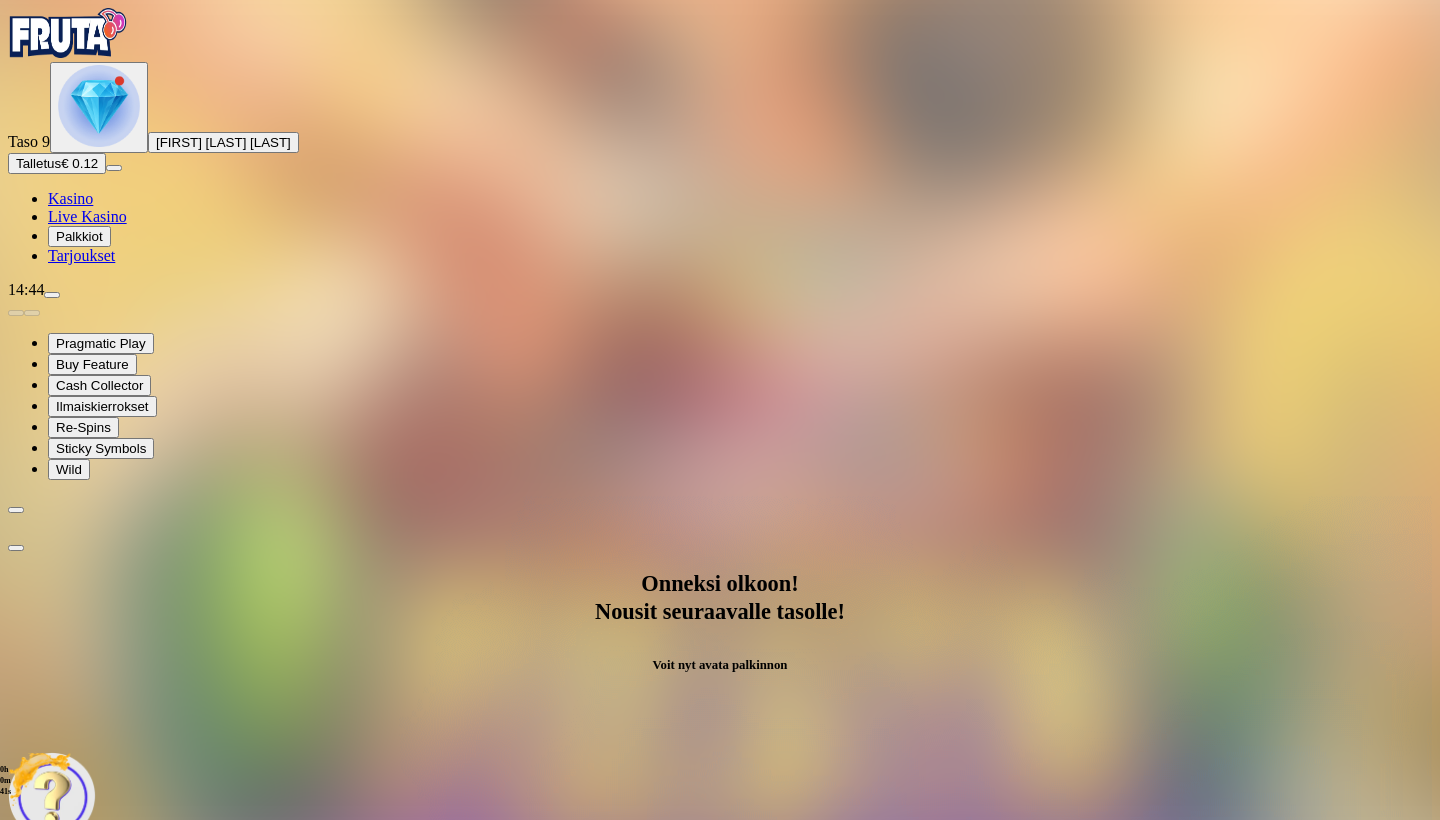 click on "Avaa palkinto" at bounding box center [720, 992] 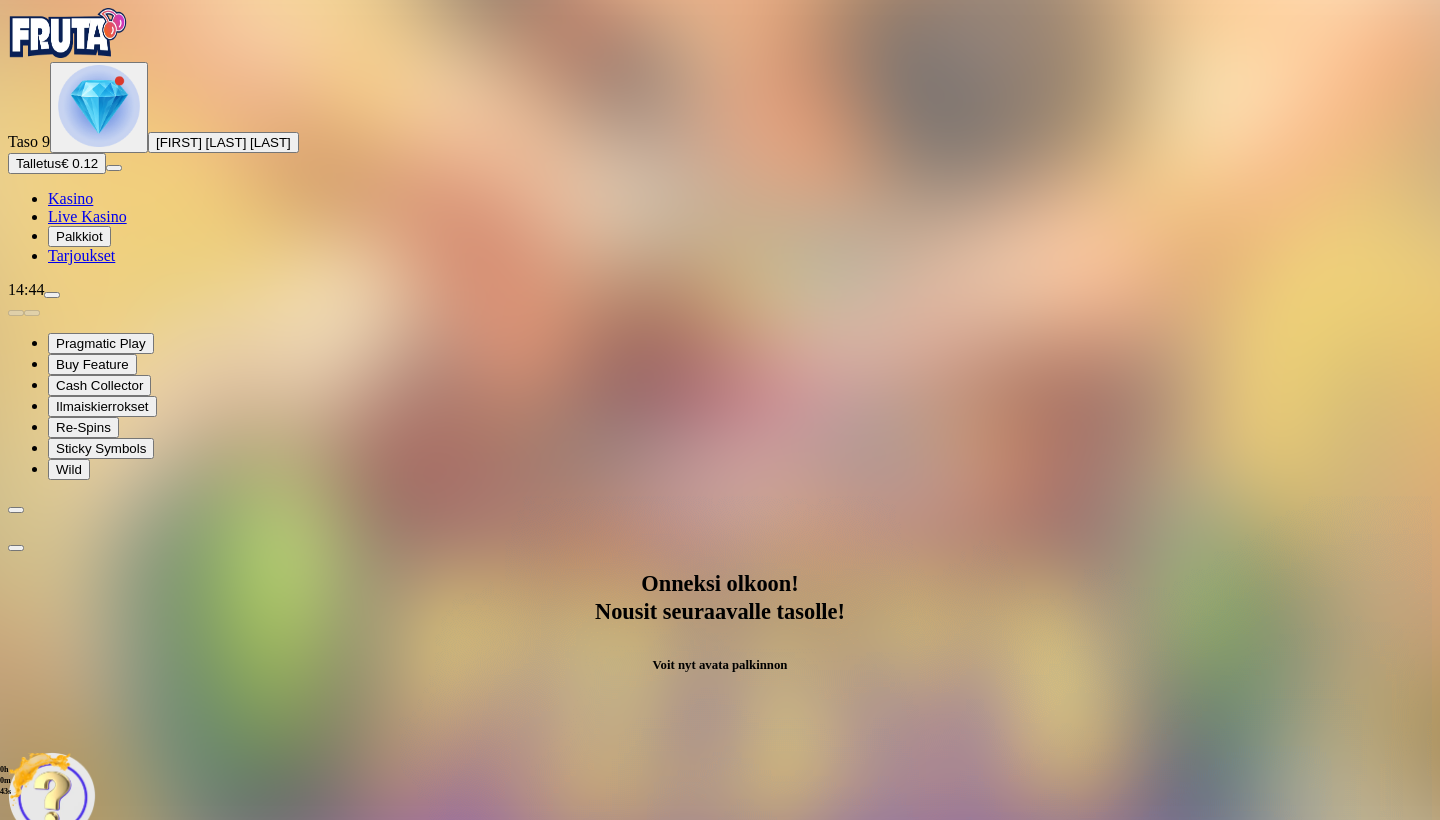 click at bounding box center (88, 1196) 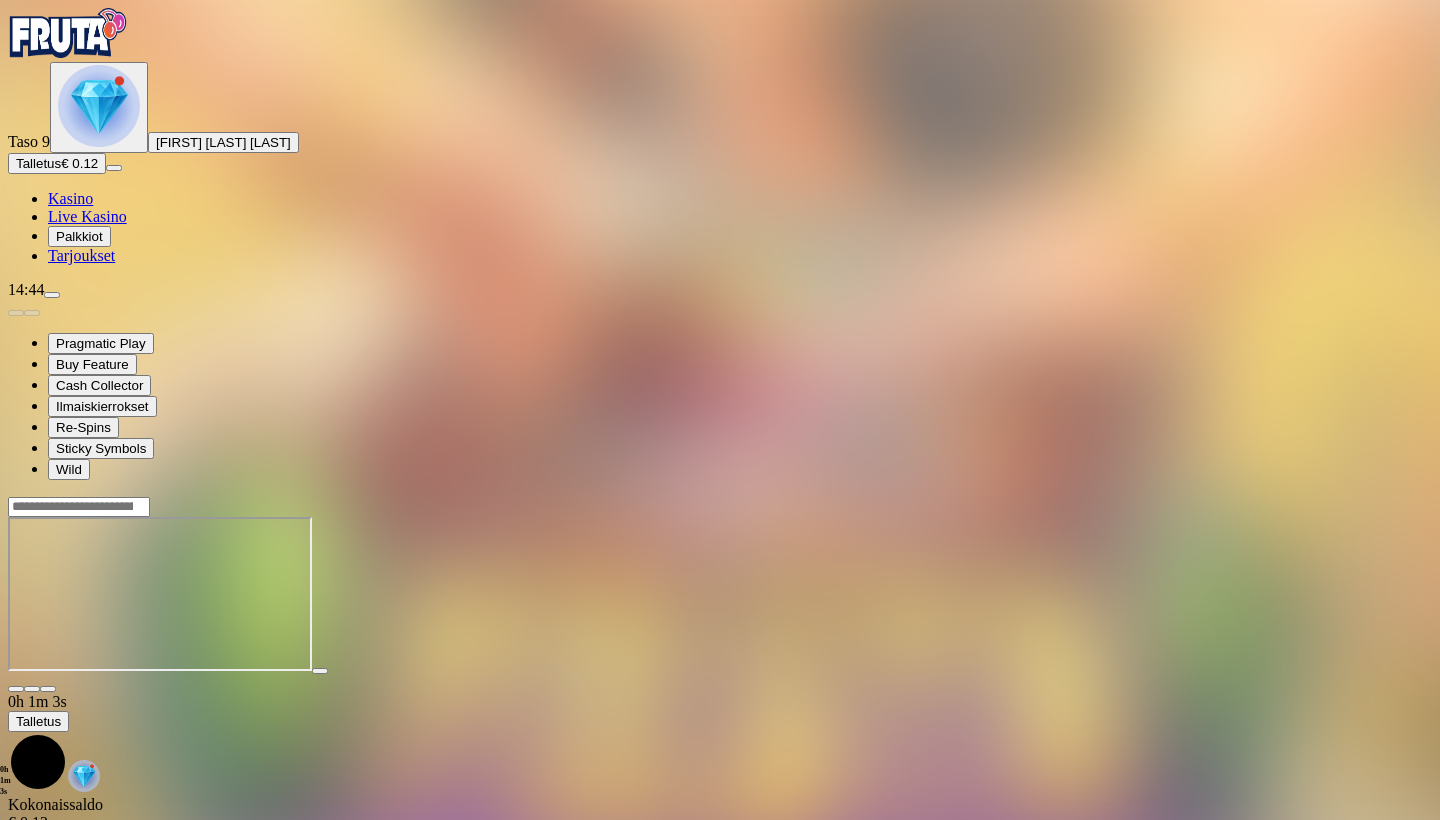 click at bounding box center (99, 107) 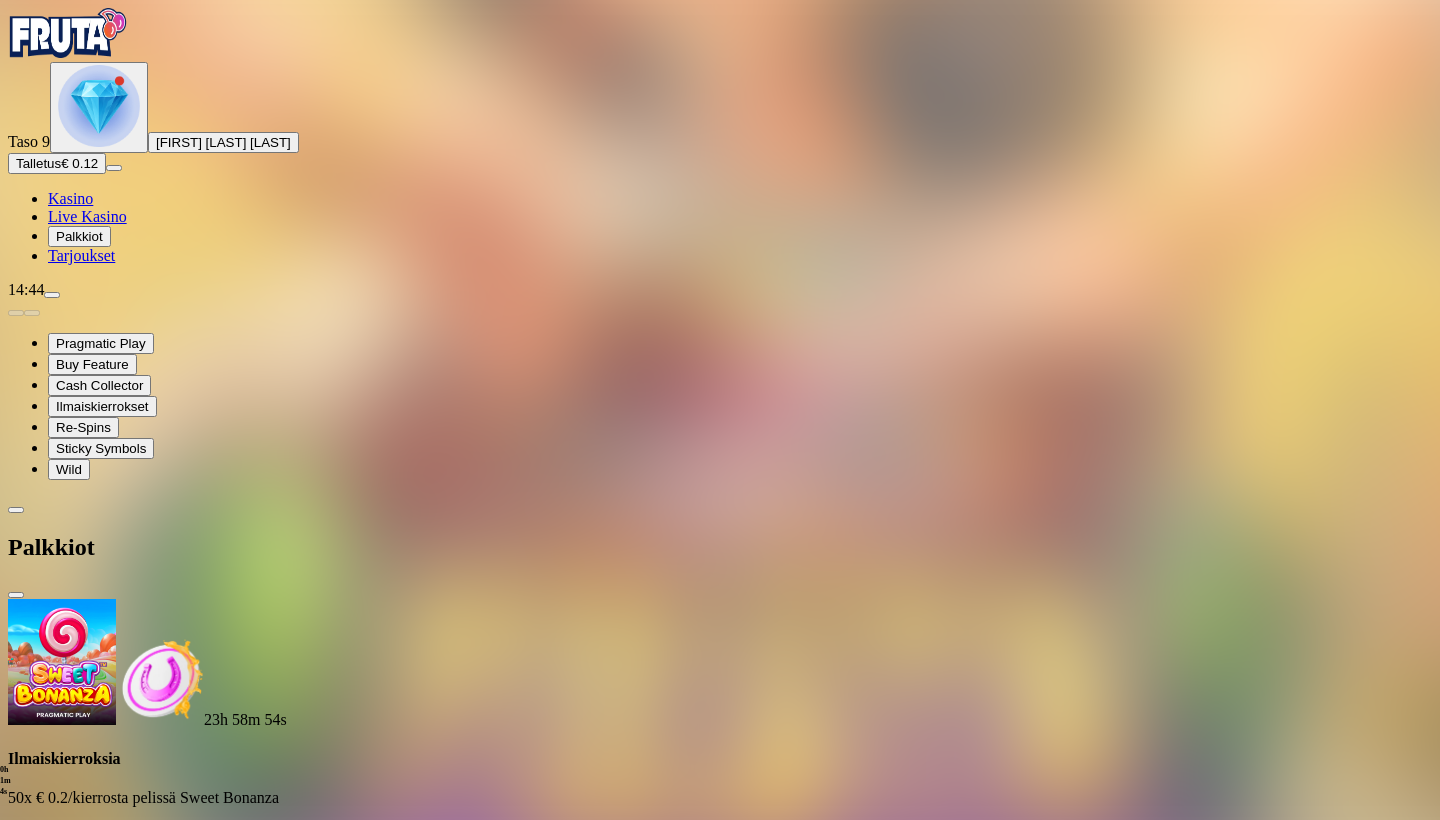 click at bounding box center (112, 1046) 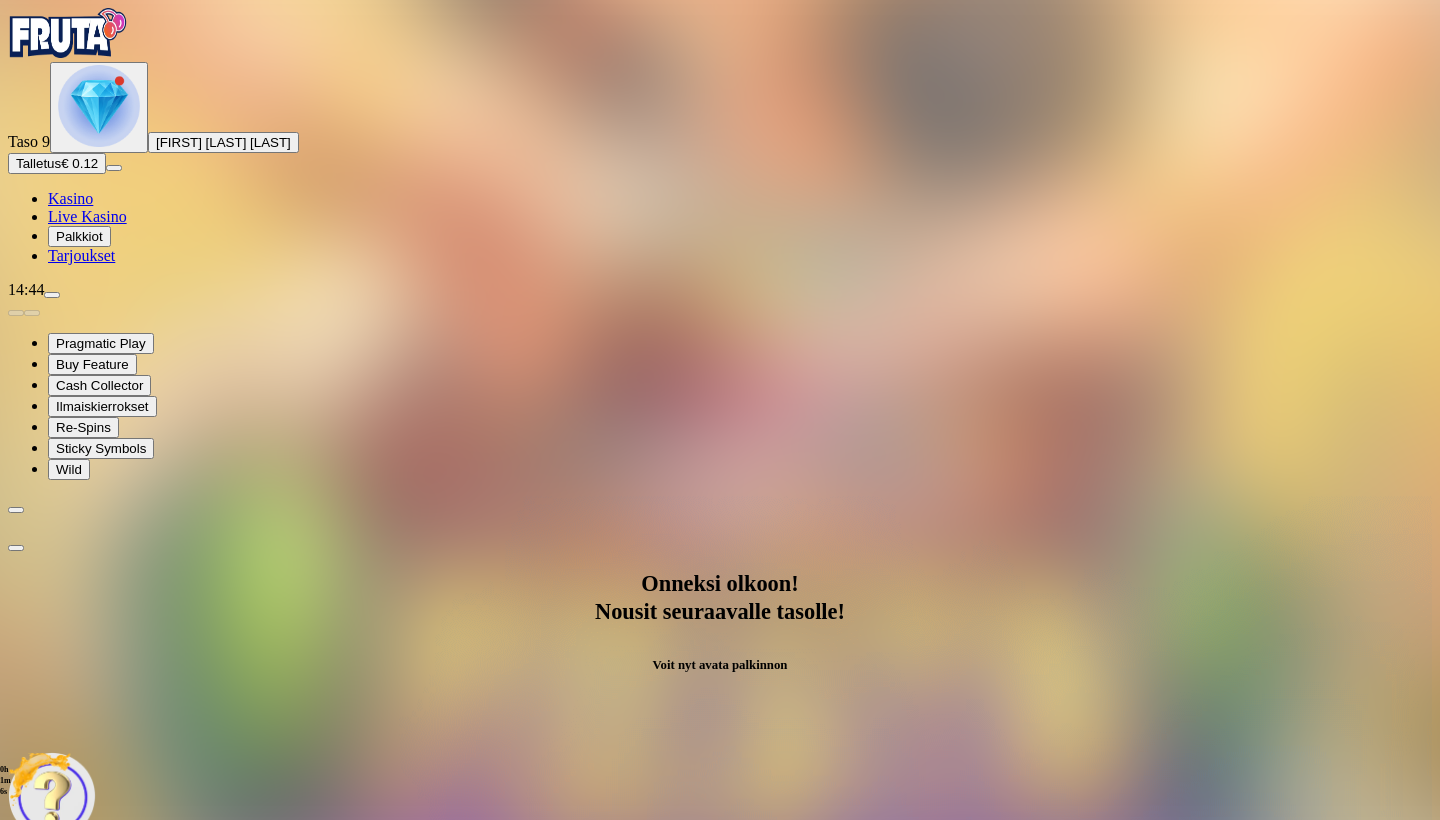 click on "Avaa palkinto" at bounding box center [720, 992] 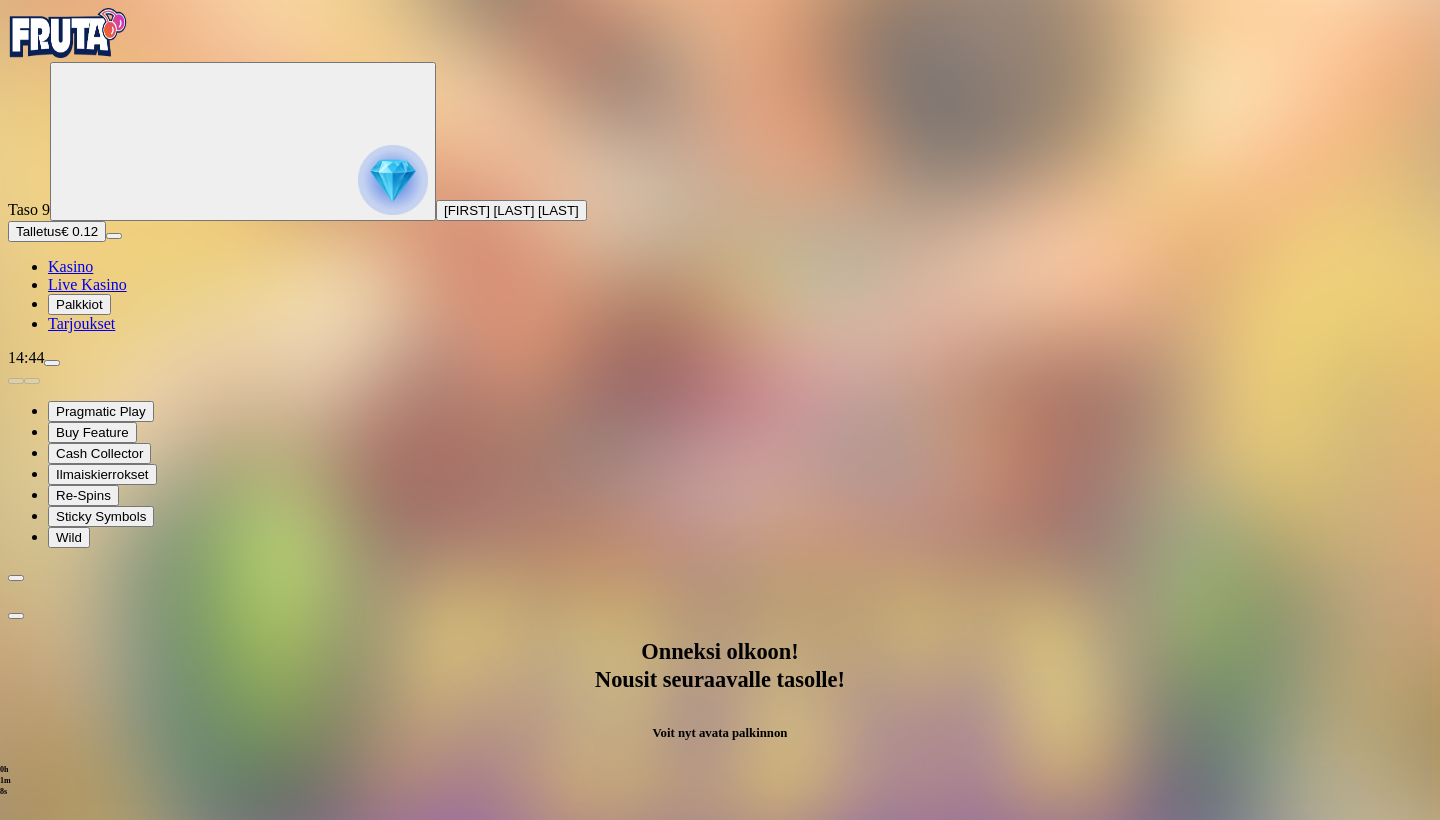 click at bounding box center [88, 1264] 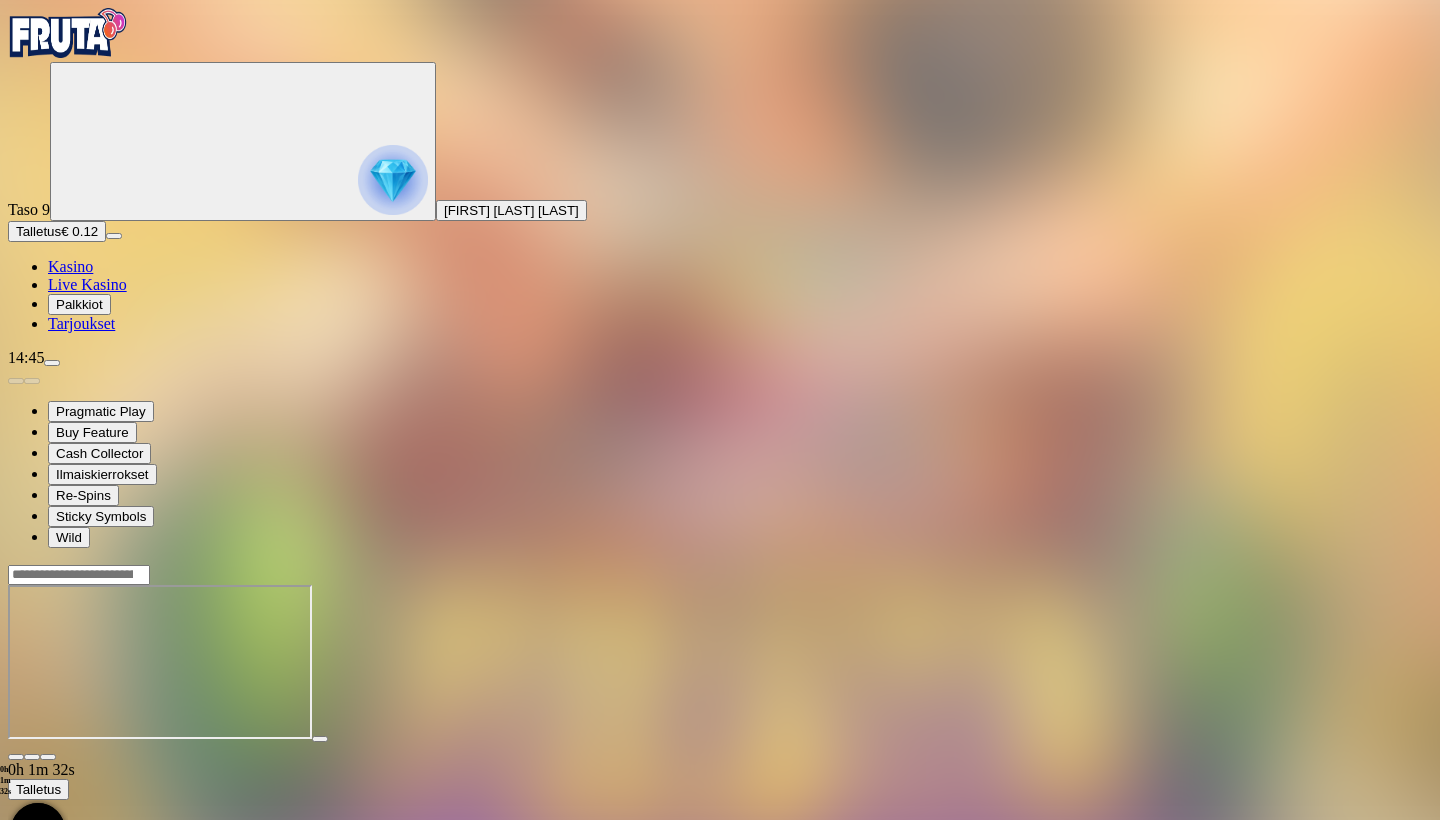 click 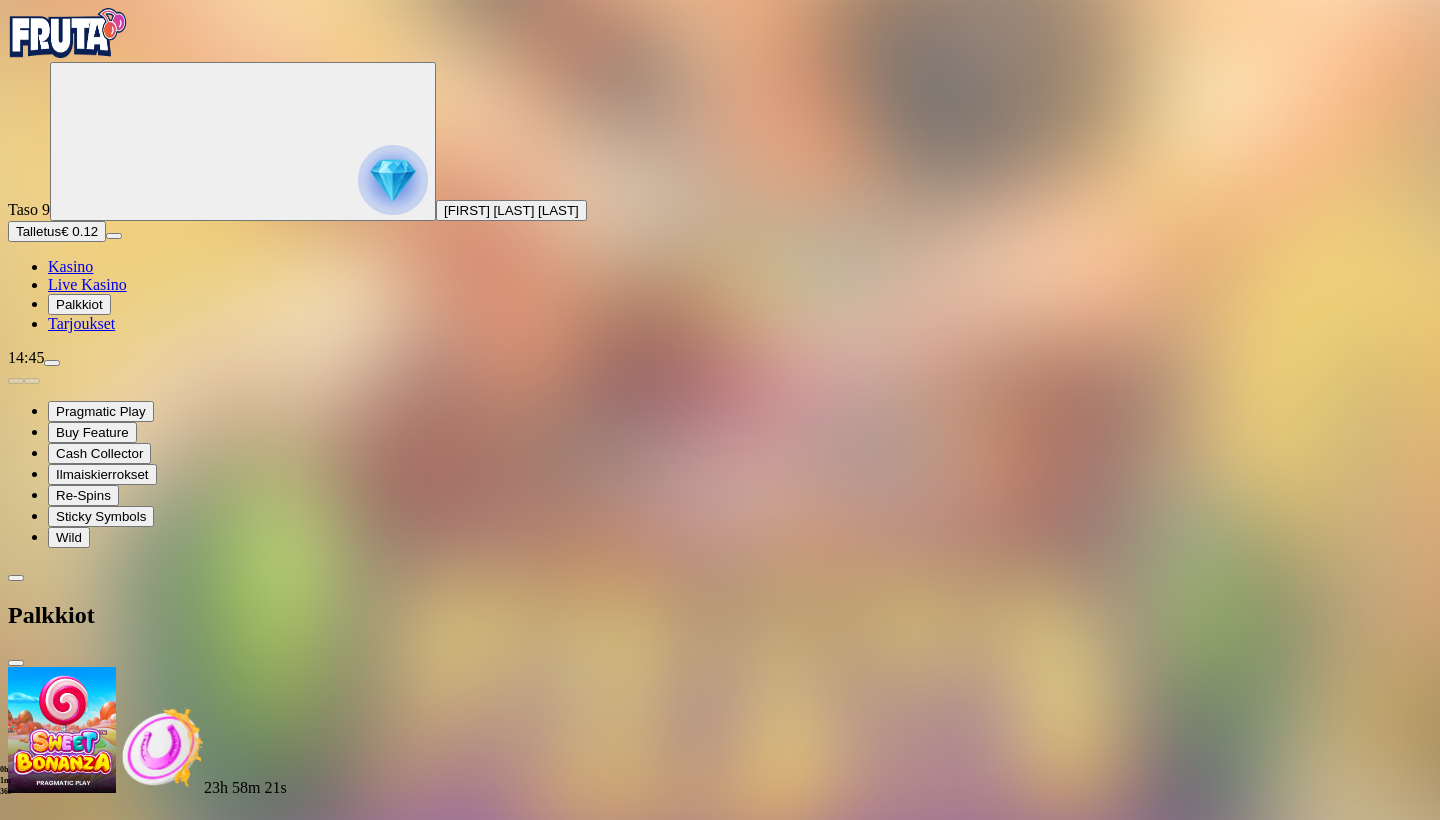 click at bounding box center [52, 363] 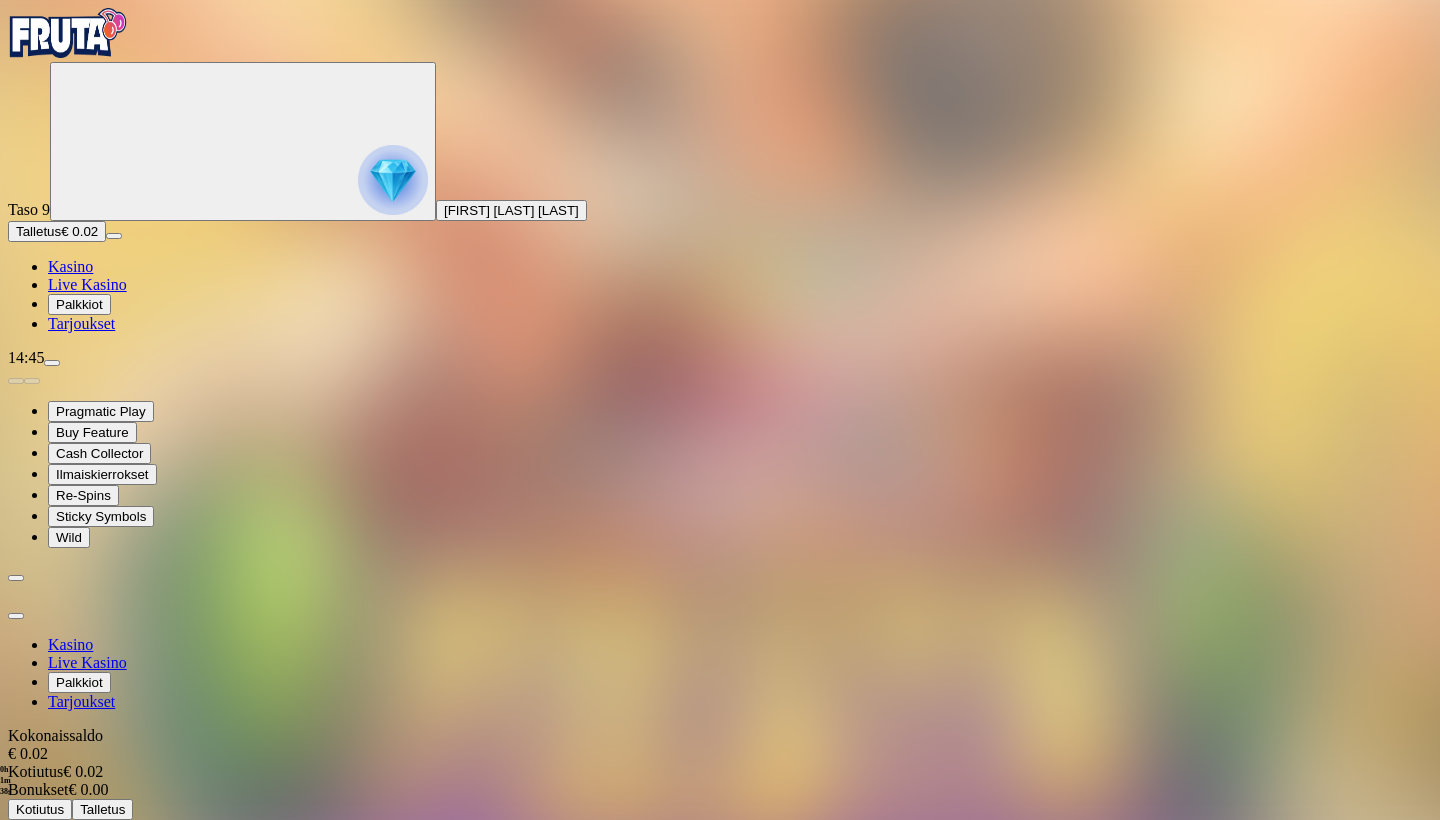 click on "Vahvistaminen" at bounding box center (166, 888) 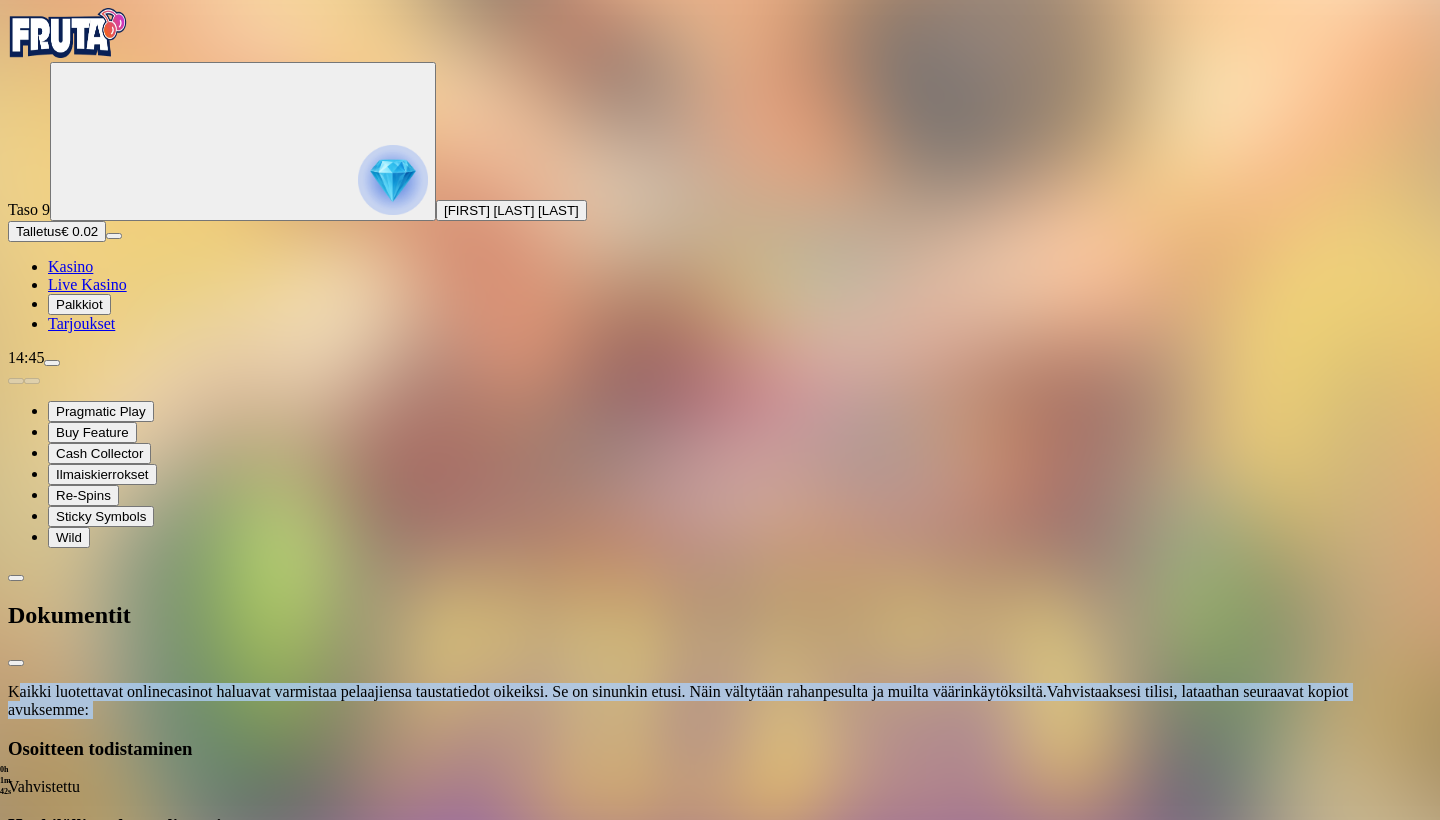 drag, startPoint x: 241, startPoint y: 90, endPoint x: 362, endPoint y: 195, distance: 160.20612 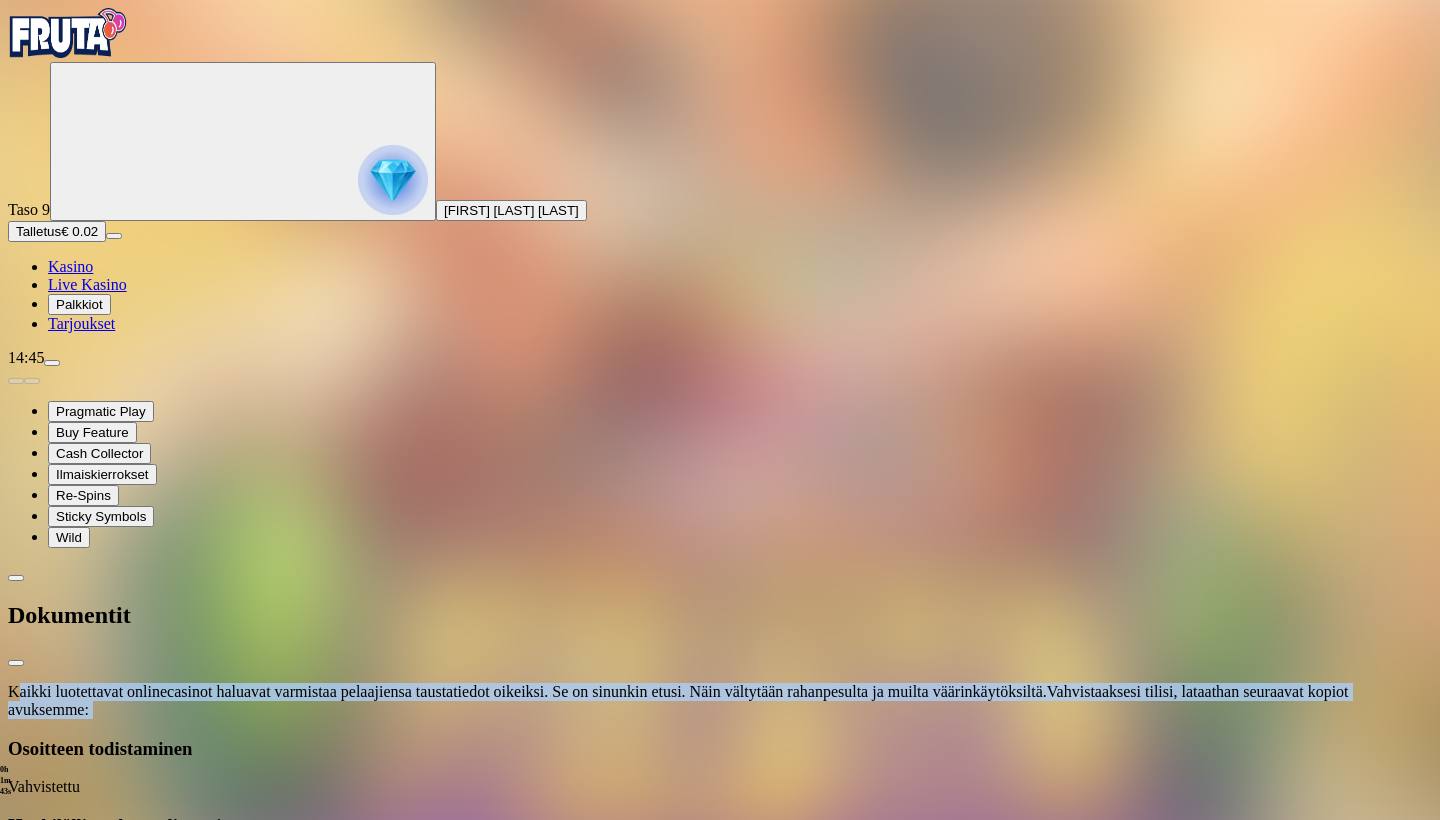 click on "Kaikki luotettavat onlinecasinot haluavat varmistaa pelaajiensa taustatiedot oikeiksi. Se on sinunkin etusi. Näin vältytään rahanpesulta ja muilta väärinkäytöksiltä.Vahvistaaksesi tilisi, lataathan seuraavat kopiot avuksemme:" at bounding box center (720, 701) 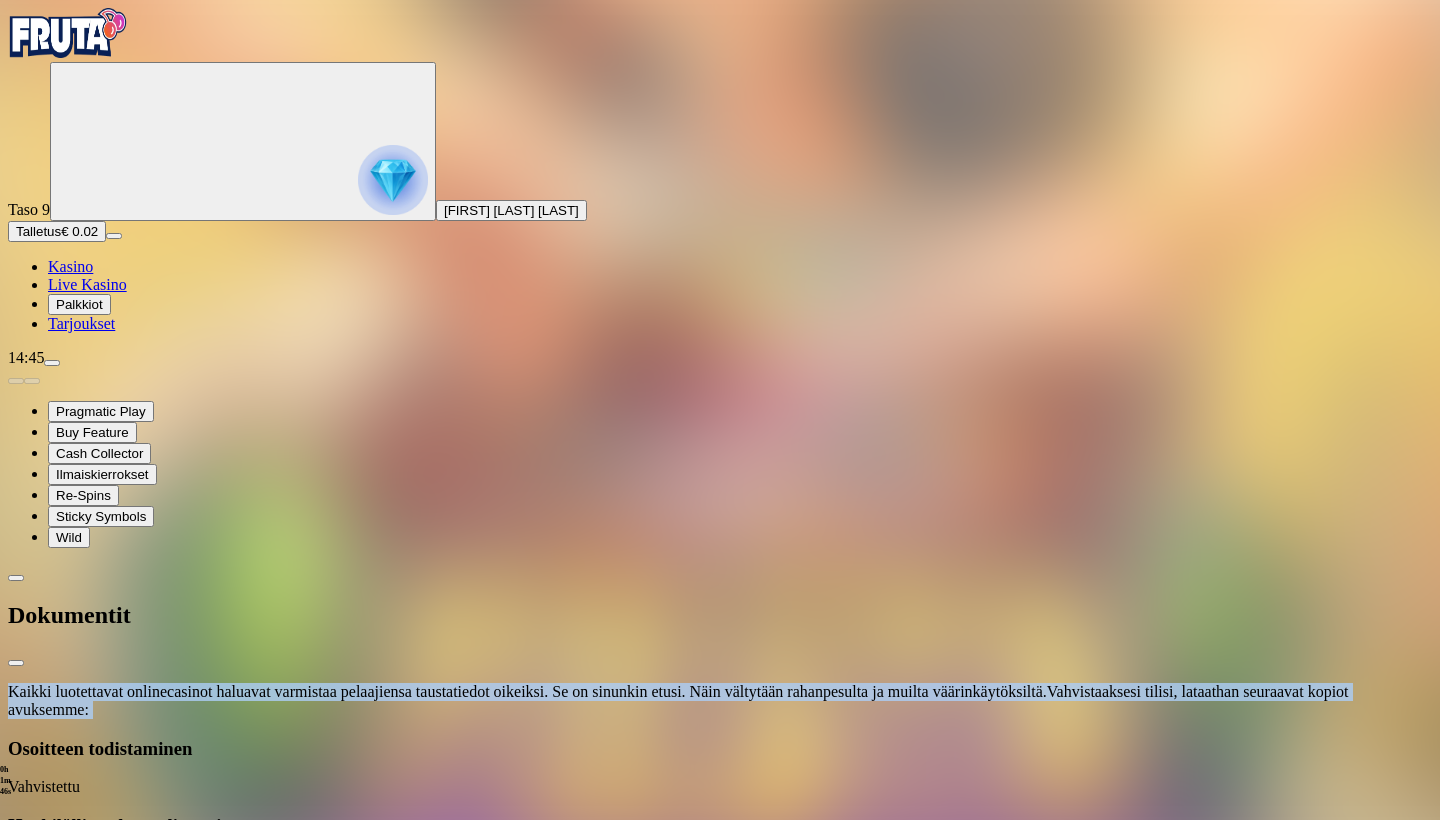 drag, startPoint x: 232, startPoint y: 89, endPoint x: 408, endPoint y: 186, distance: 200.96019 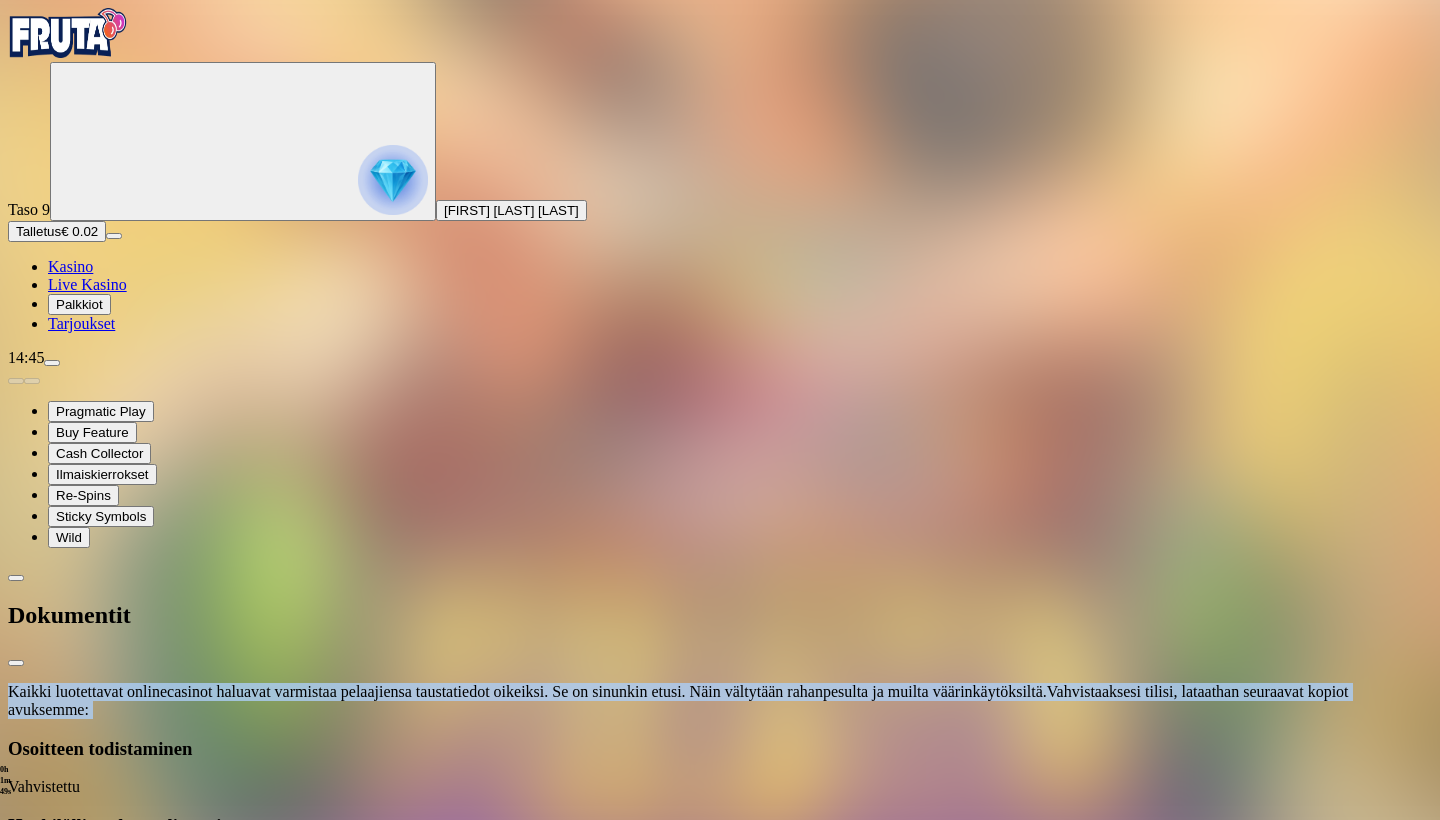 copy on "Kaikki luotettavat onlinecasinot haluavat varmistaa pelaajiensa taustatiedot oikeiksi. Se on sinunkin etusi. Näin vältytään rahanpesulta ja muilta väärinkäytöksiltä.Vahvistaaksesi tilisi, lataathan seuraavat kopiot avuksemme:" 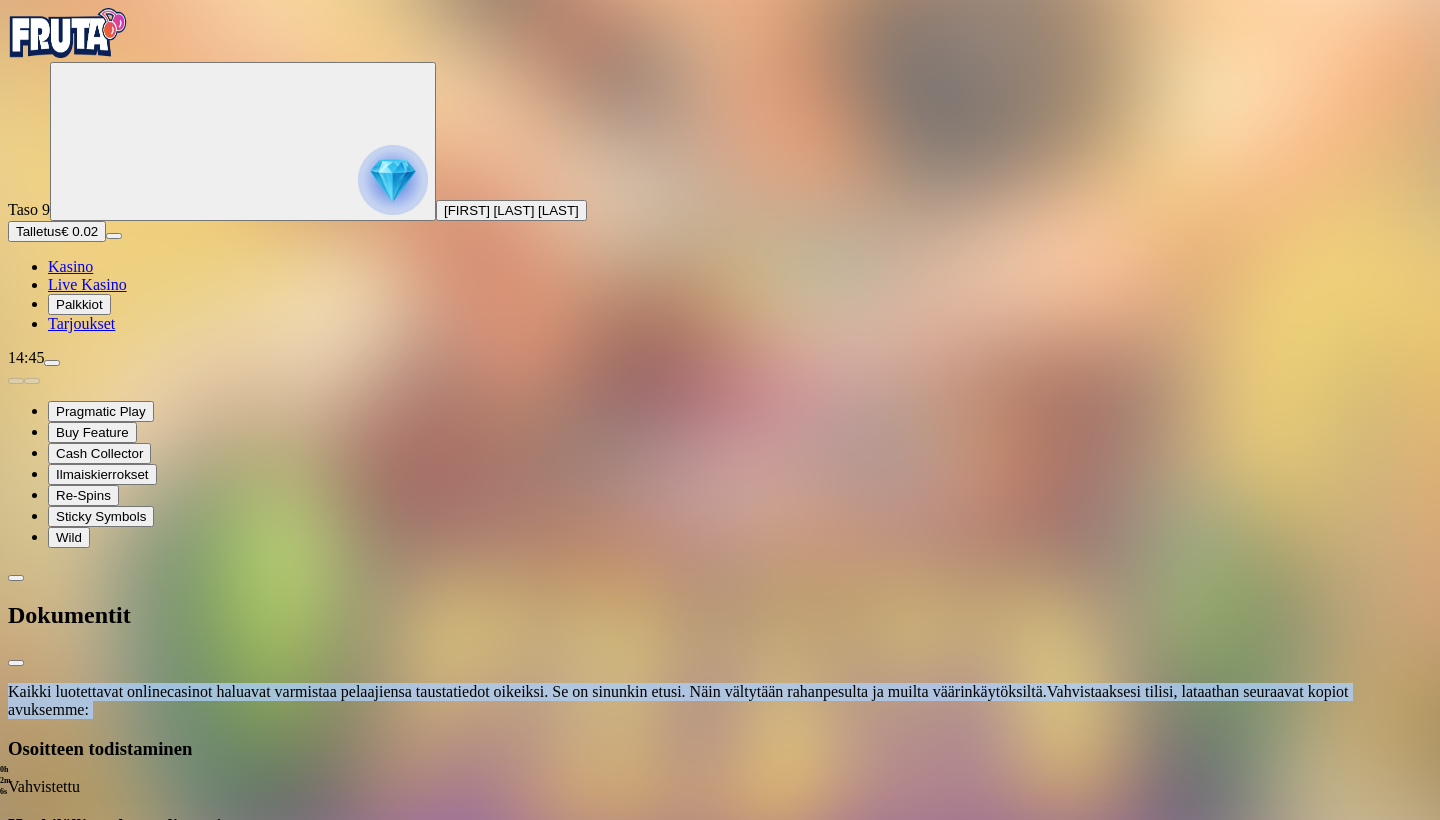 click on "Tarjoukset" at bounding box center [81, 323] 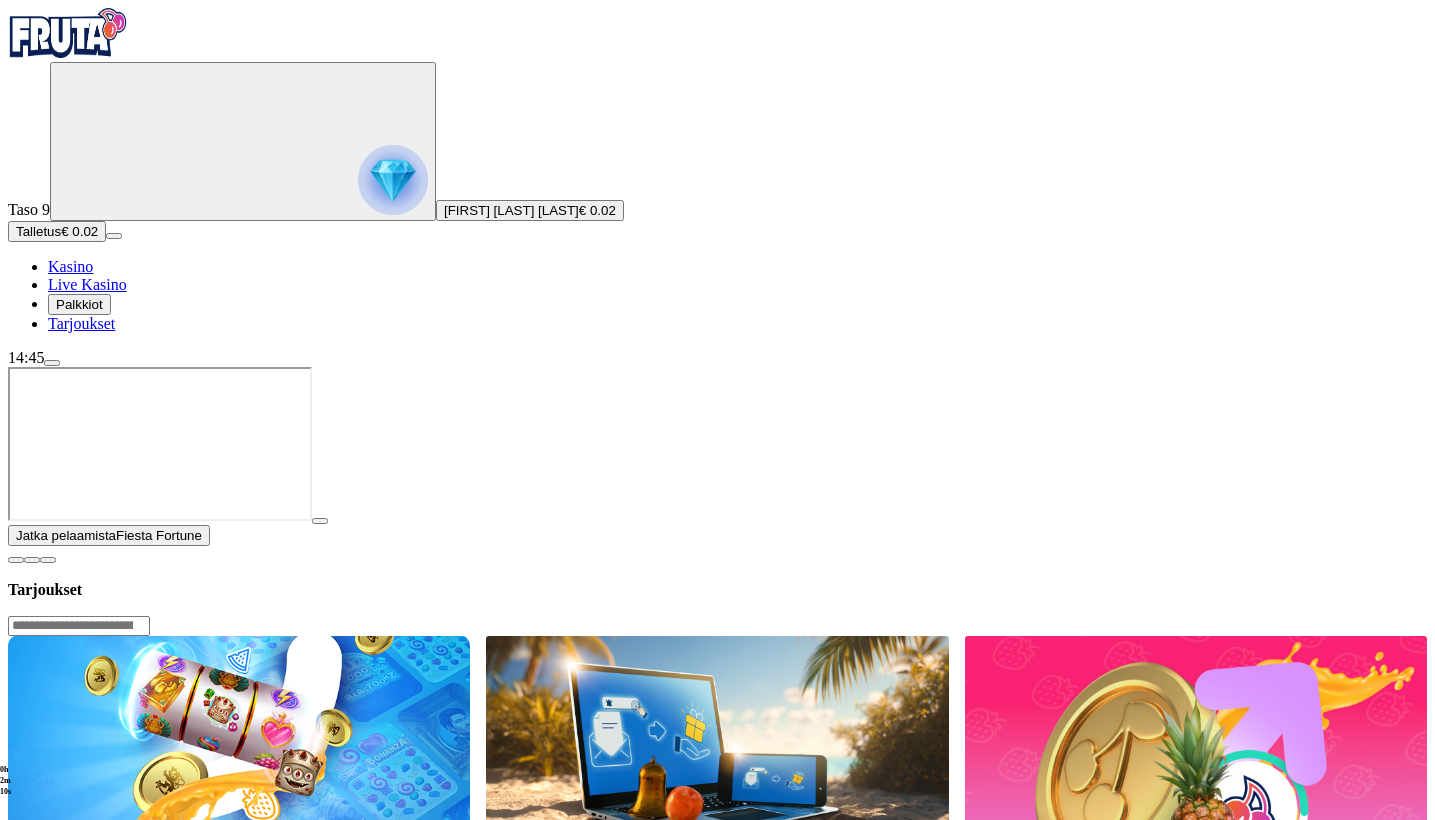 click at bounding box center (16, 560) 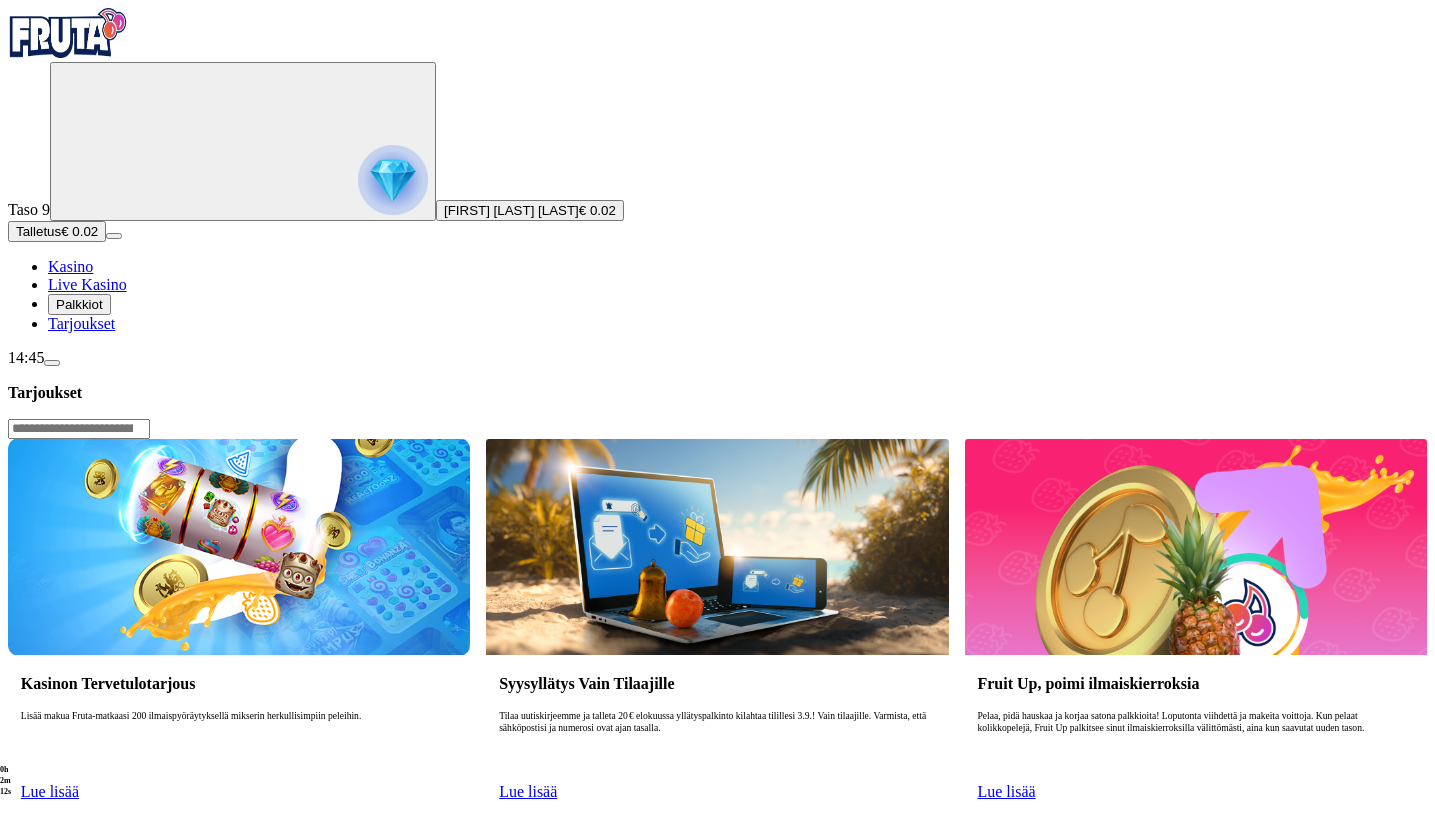 click on "Palkkiot" at bounding box center (79, 304) 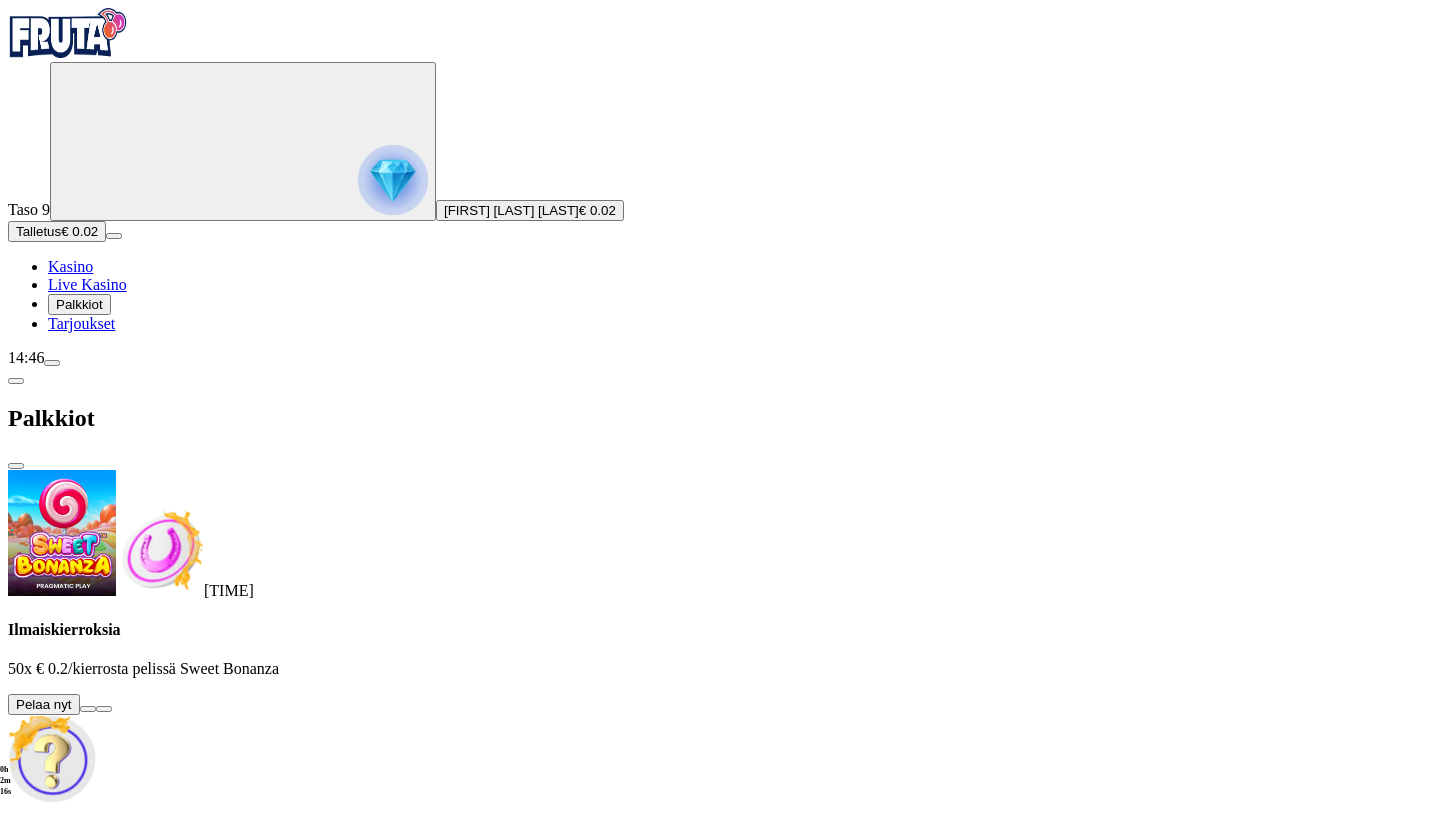 click at bounding box center (88, 709) 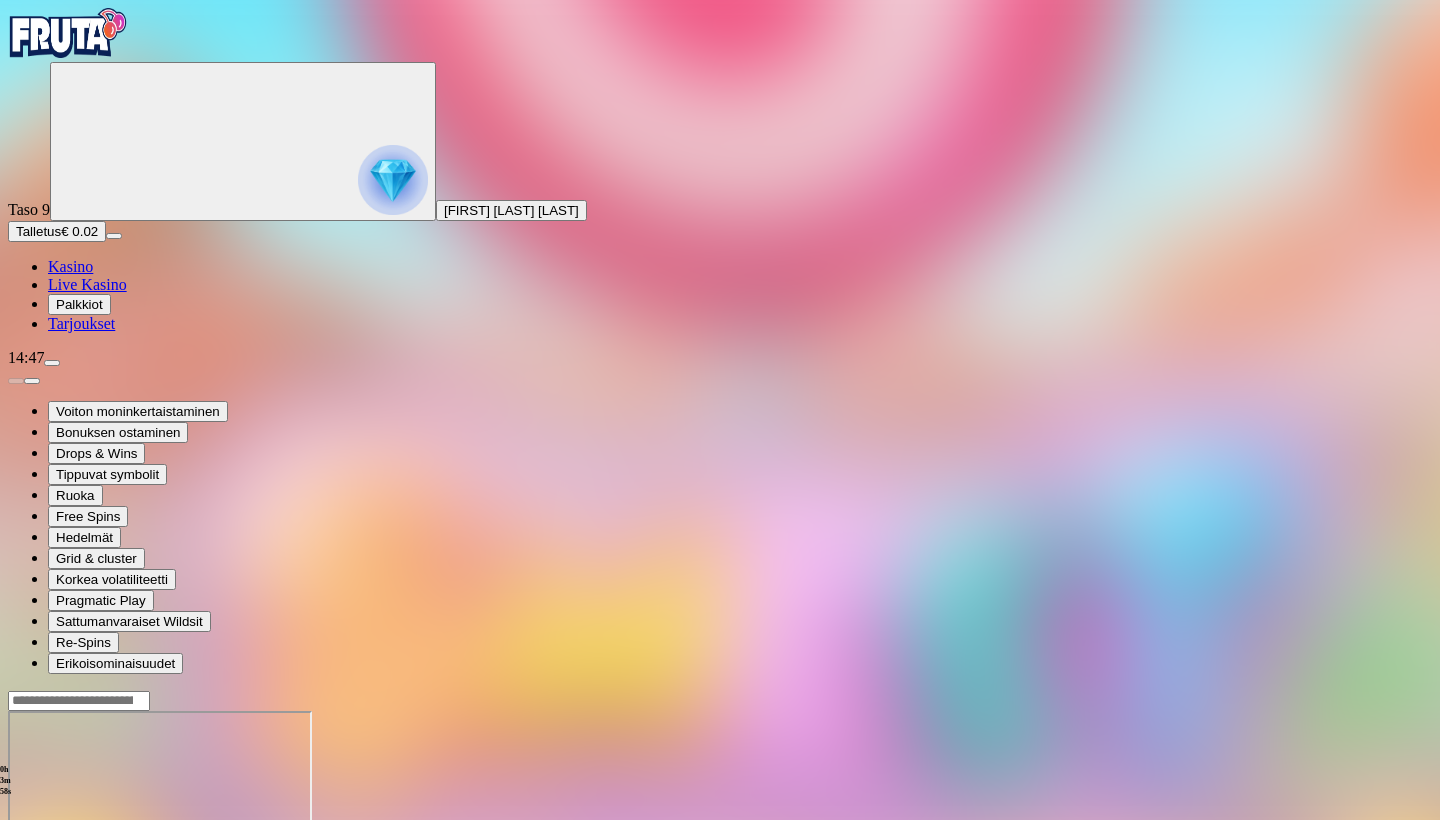 click on "Palkkiot" at bounding box center (79, 304) 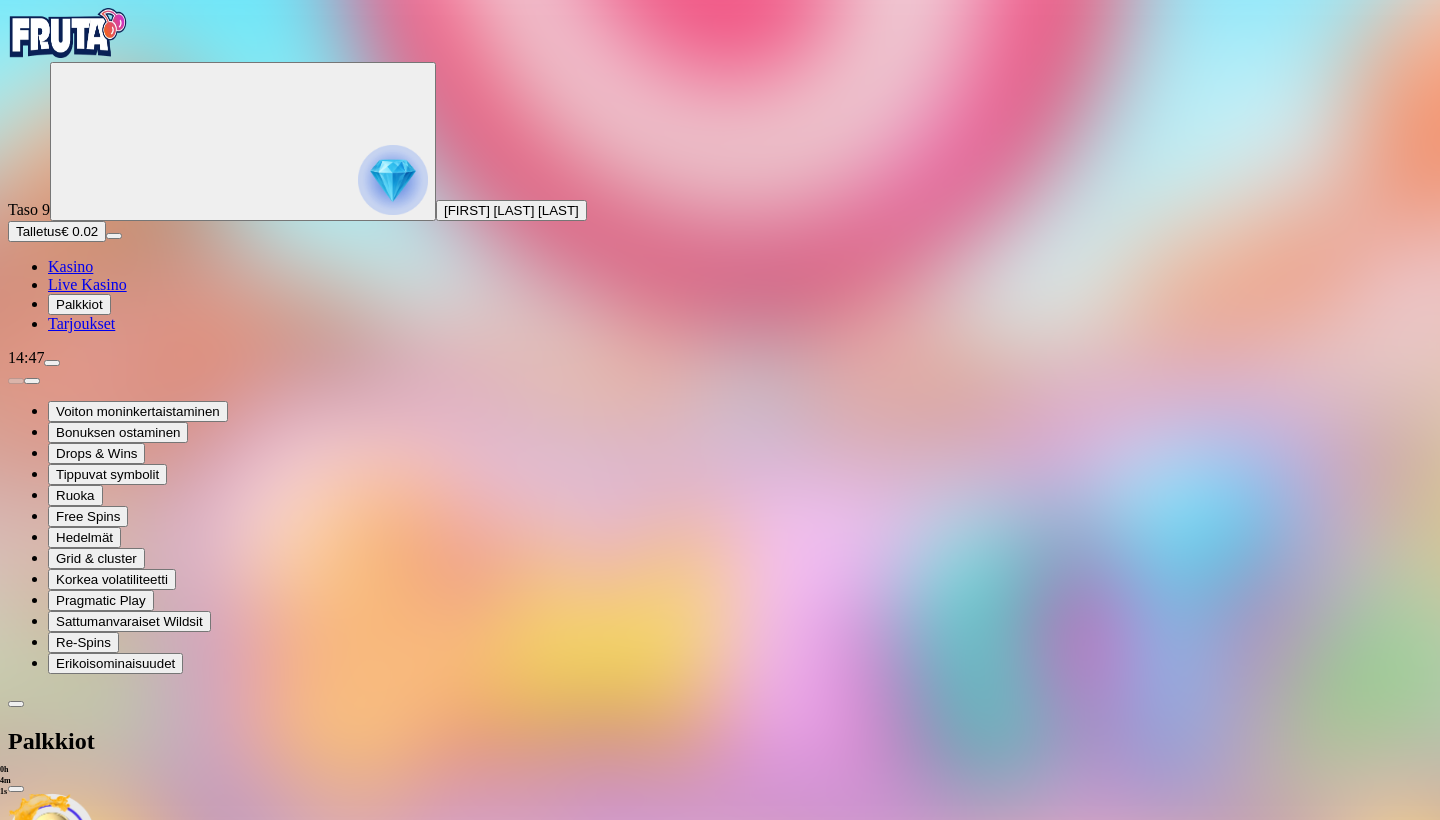 click on "Tarjoukset" at bounding box center (81, 323) 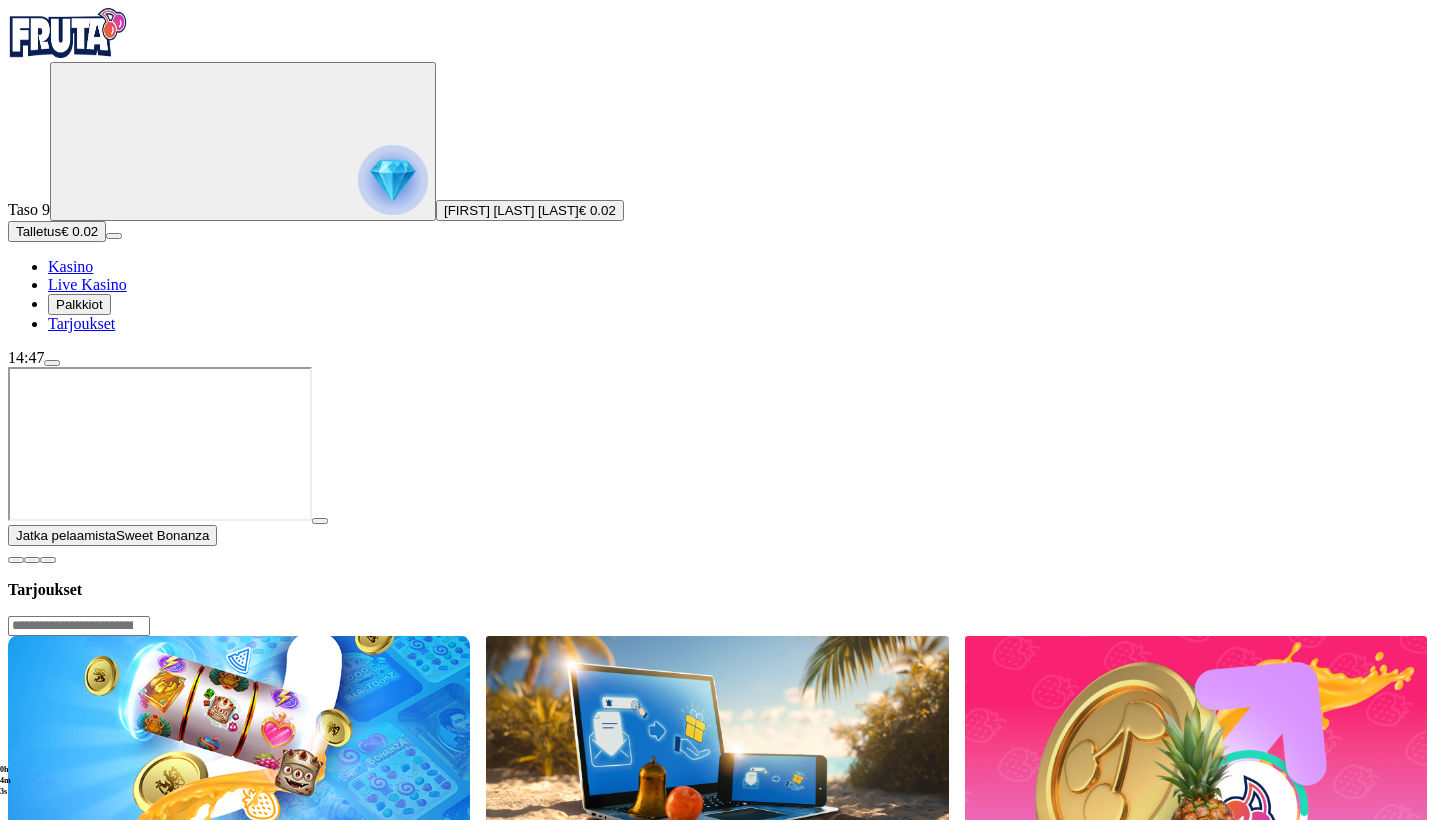 click on "Kasino" at bounding box center [70, 266] 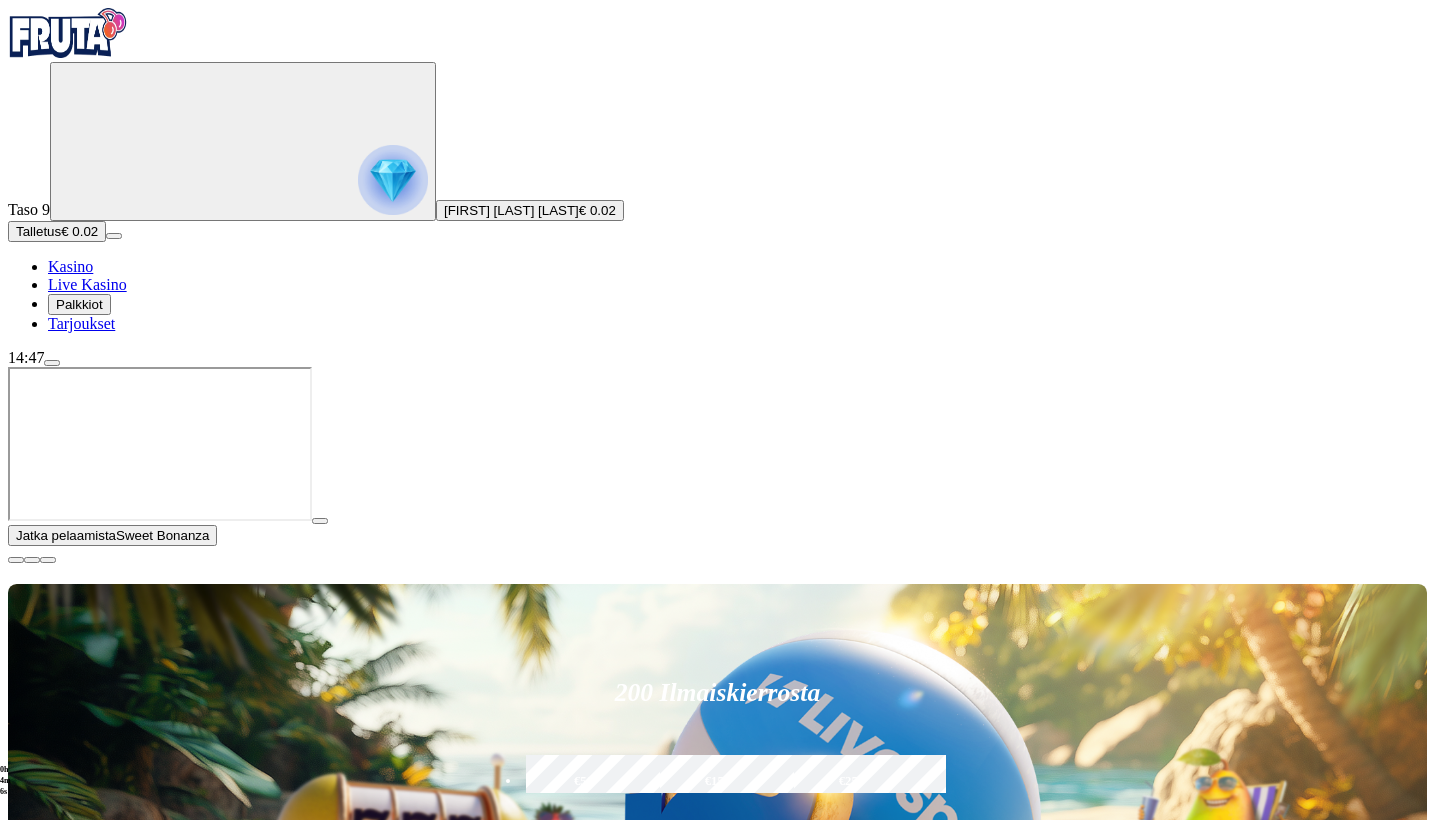 click on "€ 0.02" at bounding box center (597, 210) 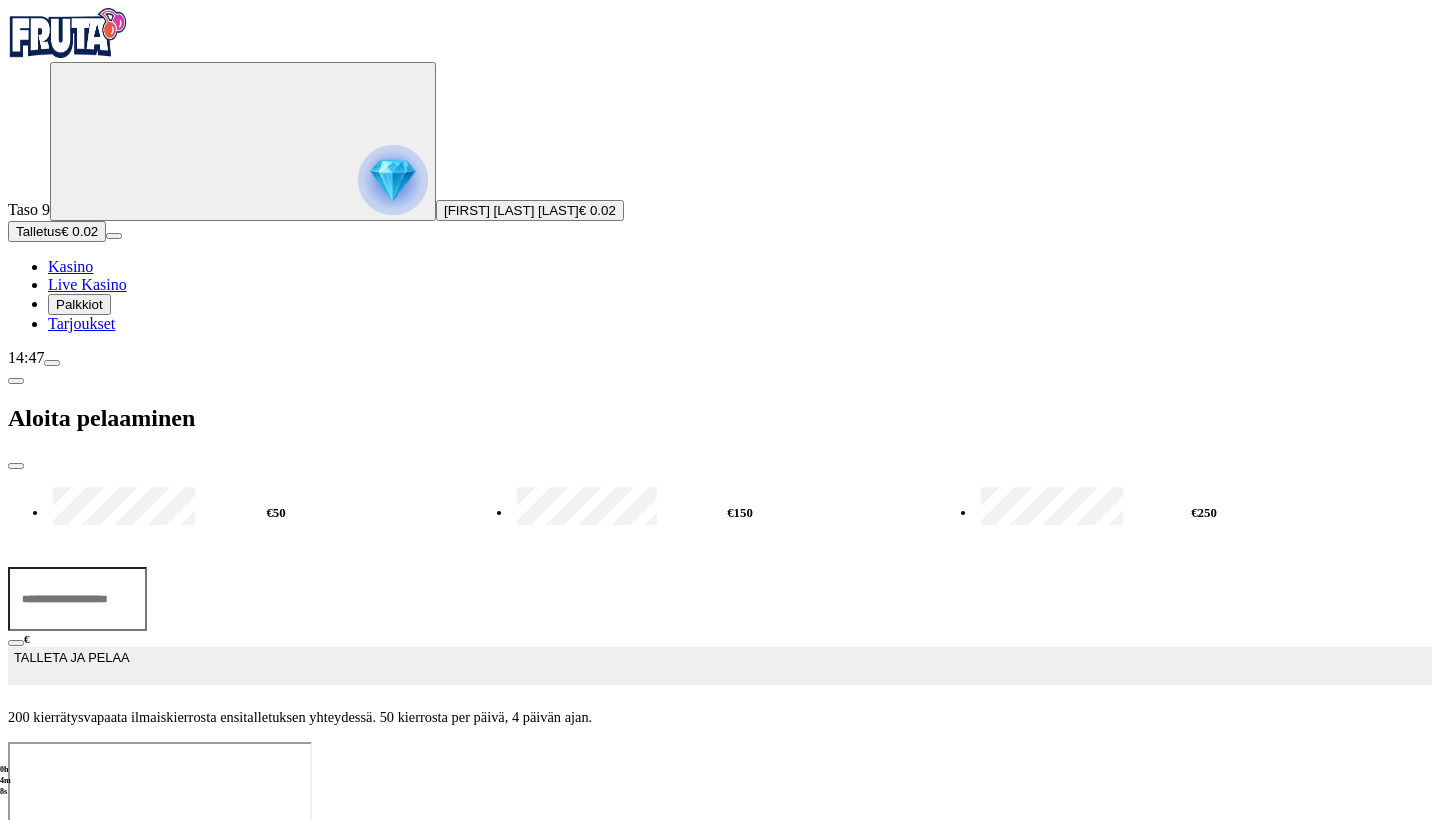 click at bounding box center (16, 466) 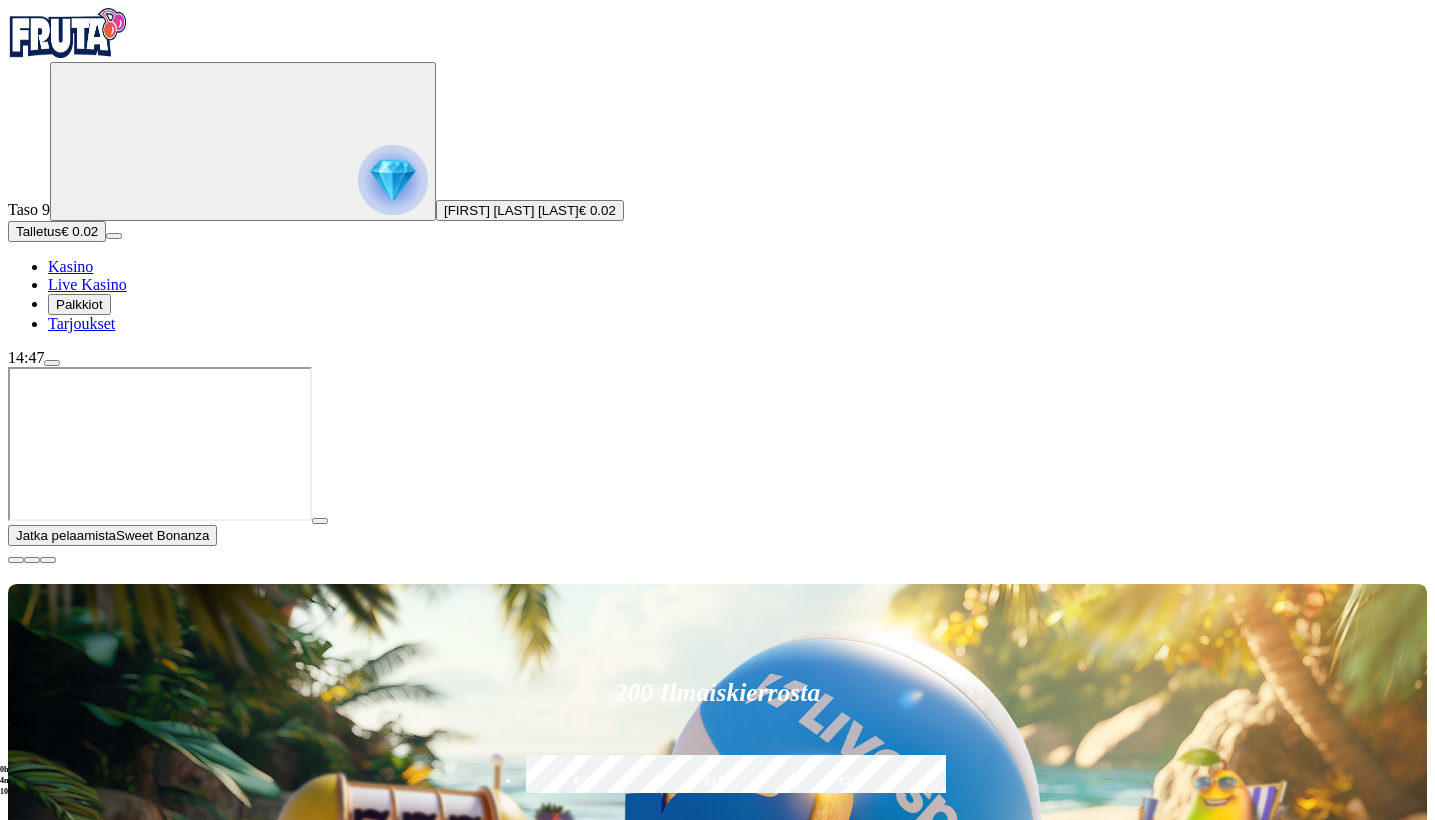 click at bounding box center (16, 560) 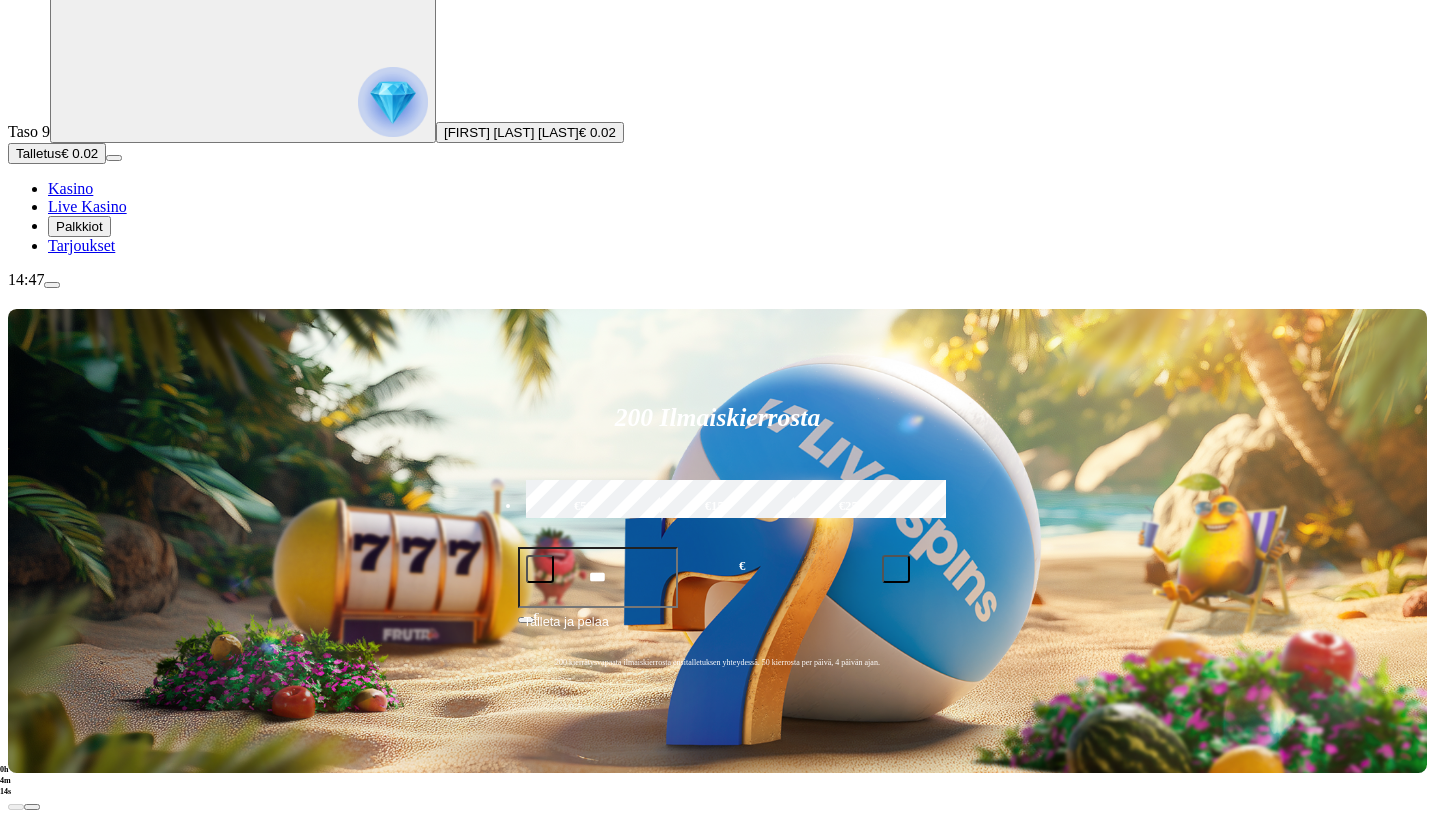 scroll, scrollTop: 88, scrollLeft: 0, axis: vertical 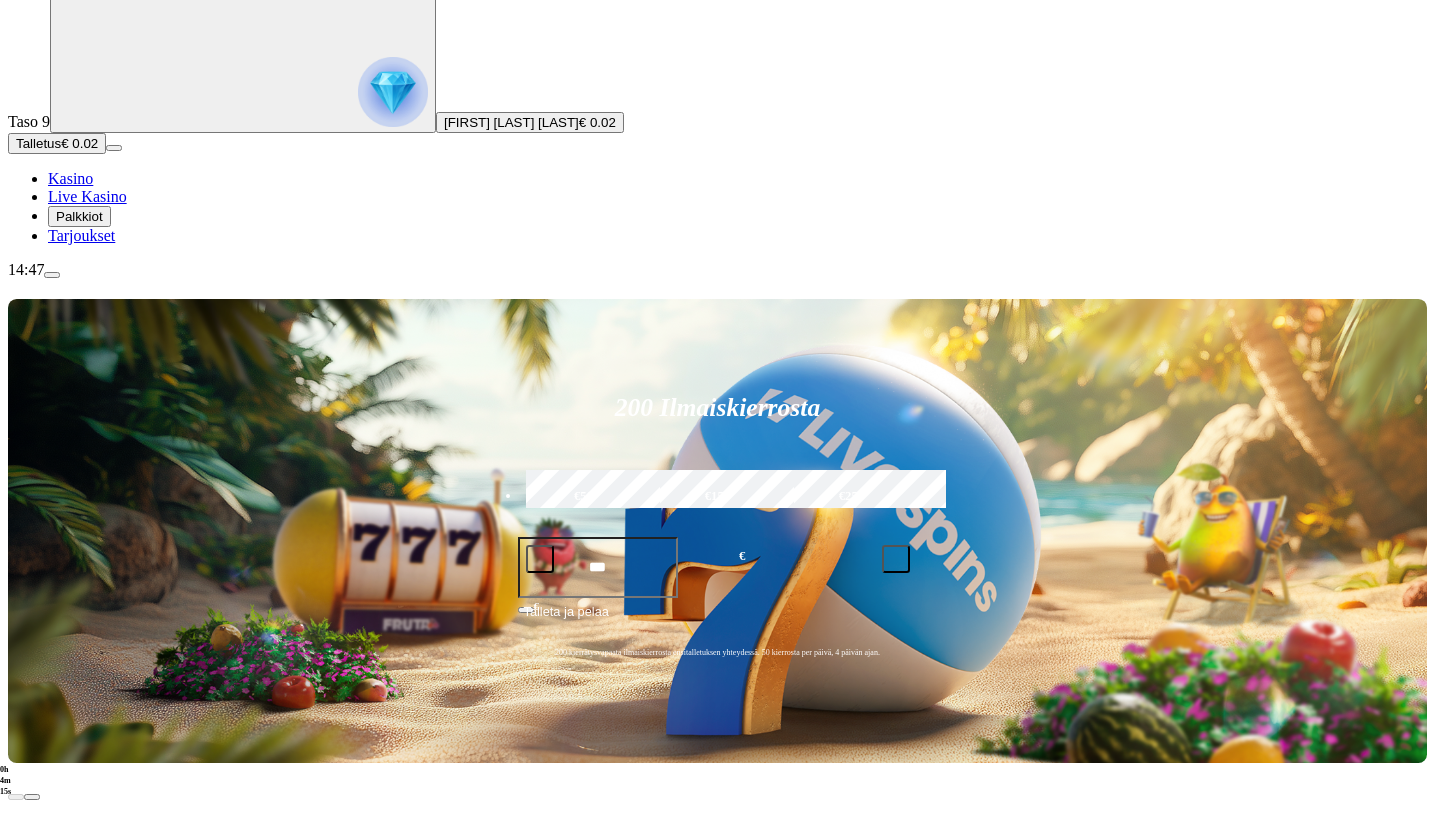 click on "Pelaa nyt" at bounding box center [77, 1462] 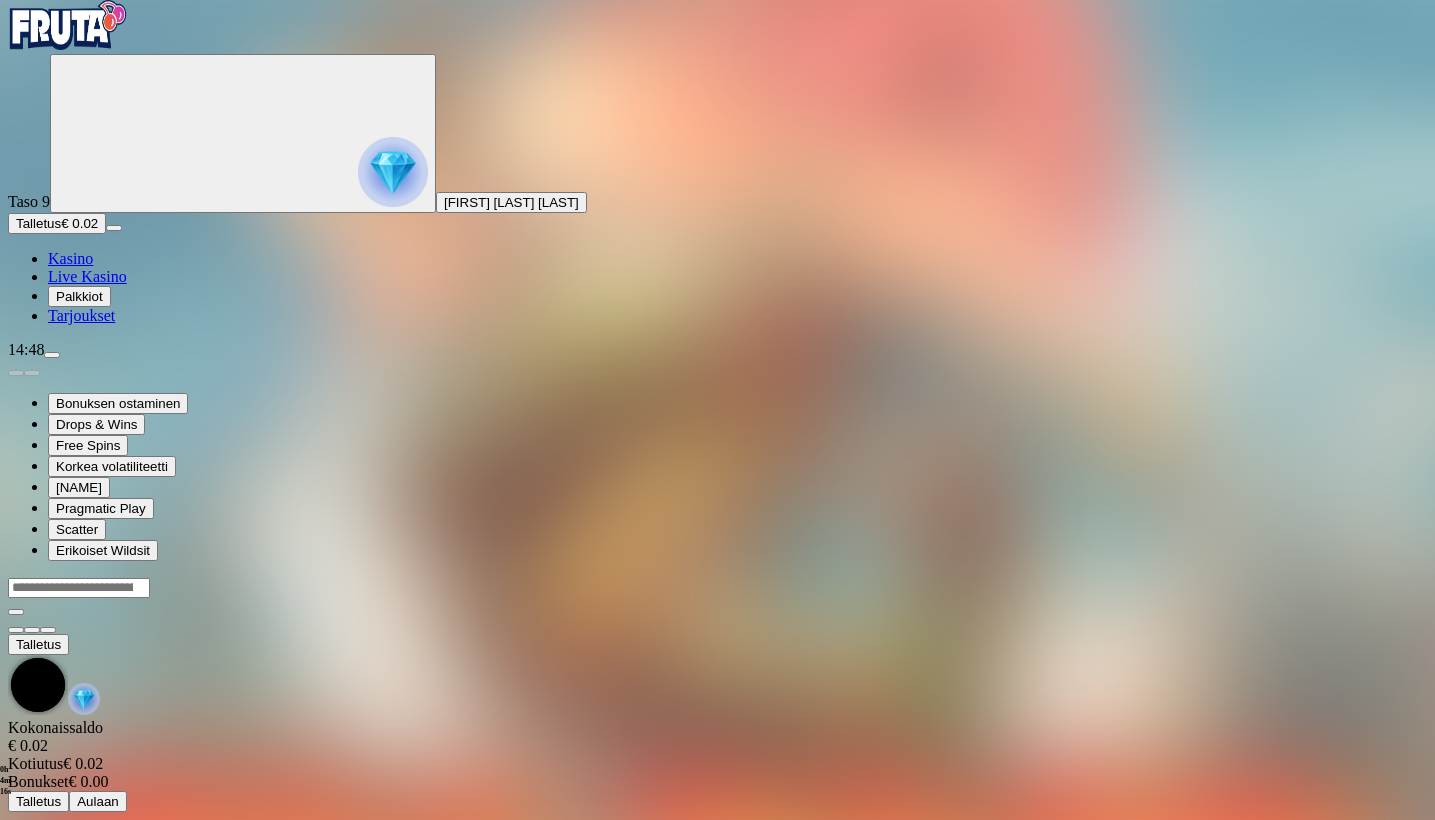 scroll, scrollTop: 0, scrollLeft: 0, axis: both 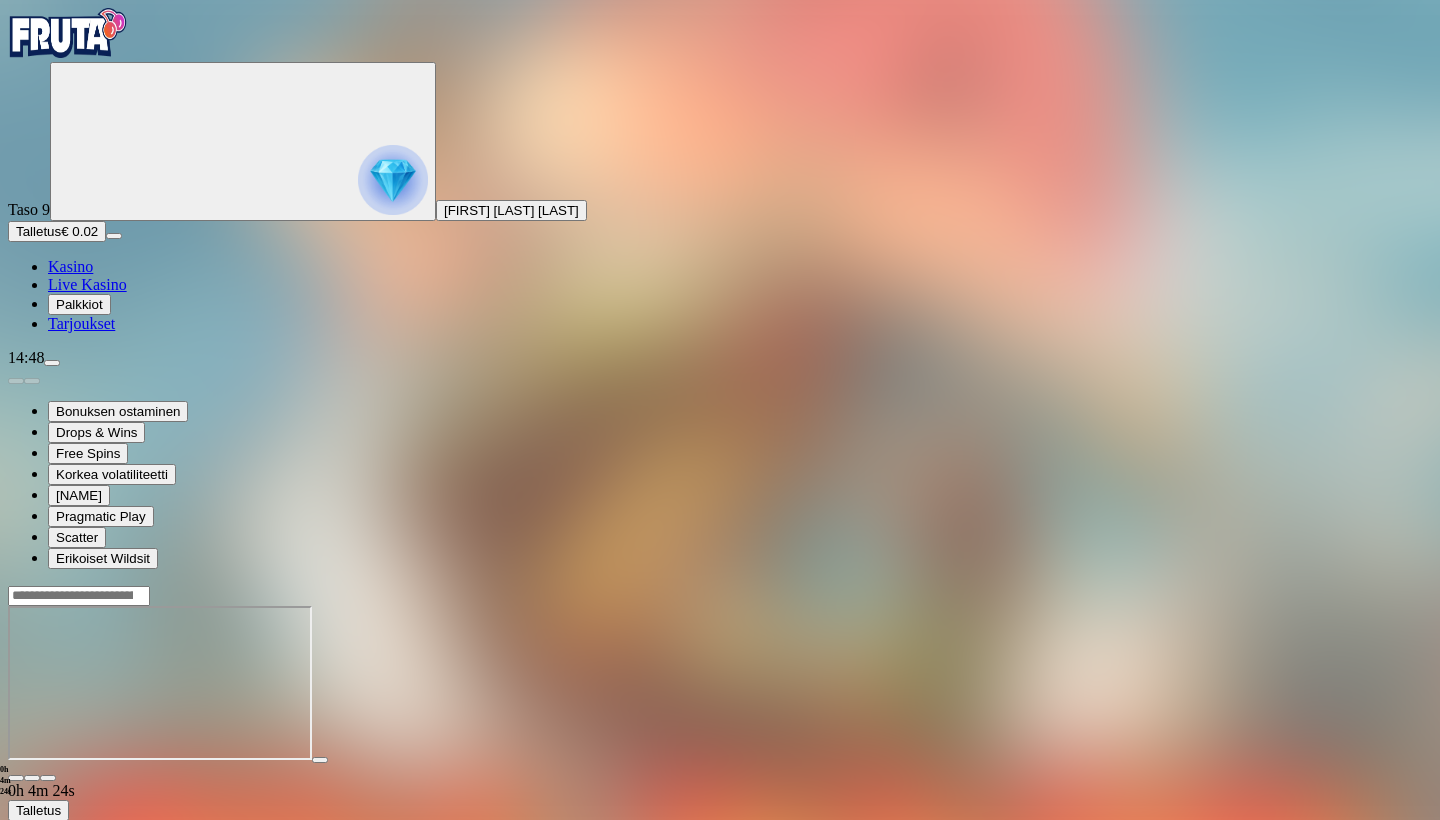 click on "[TIME] Talletus Kokonaissaldo € [AMOUNT] Kotiutus € [AMOUNT] Bonukset € [AMOUNT] Talletus Aulaan" at bounding box center (720, 781) 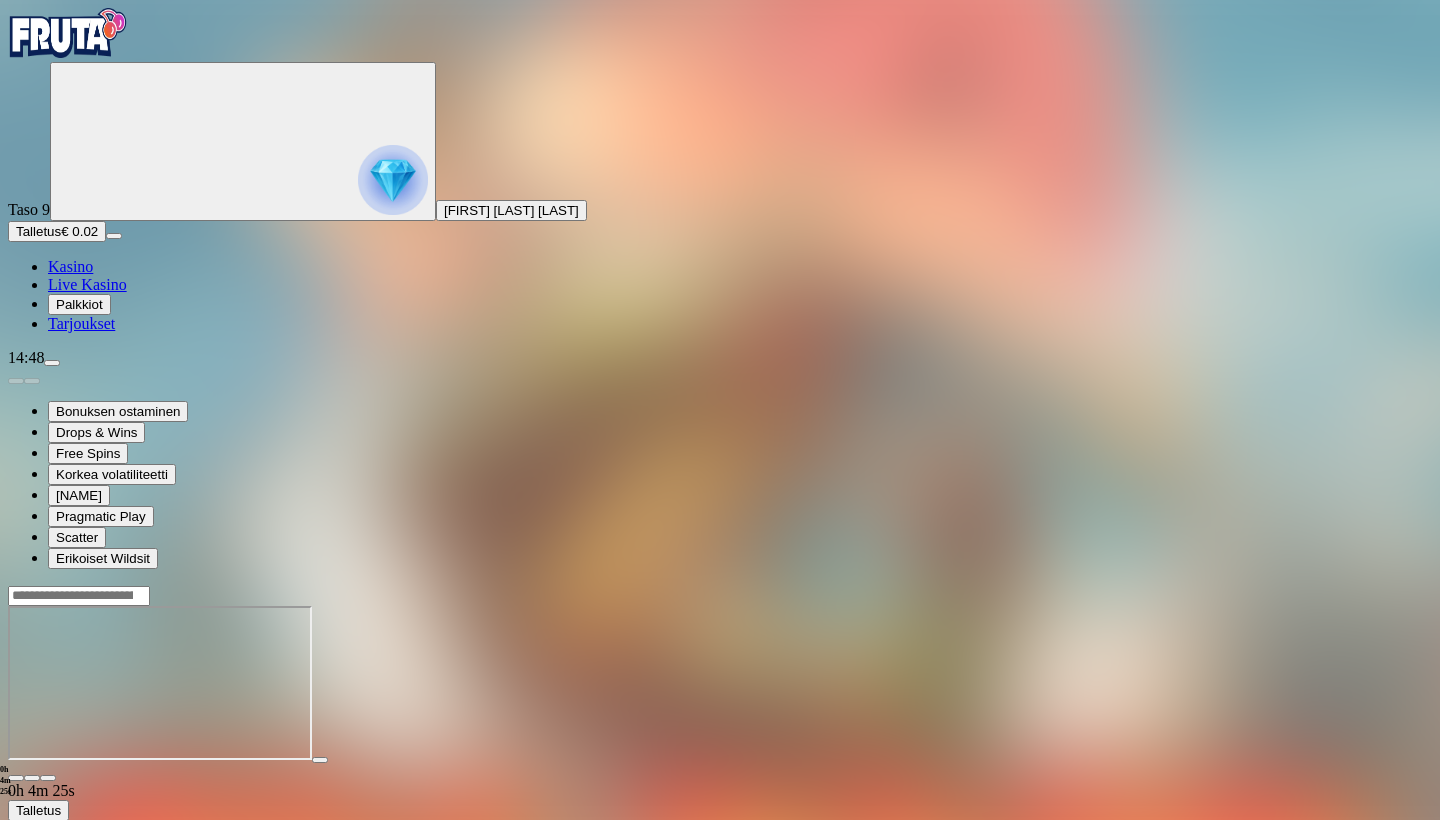 click at bounding box center [16, 778] 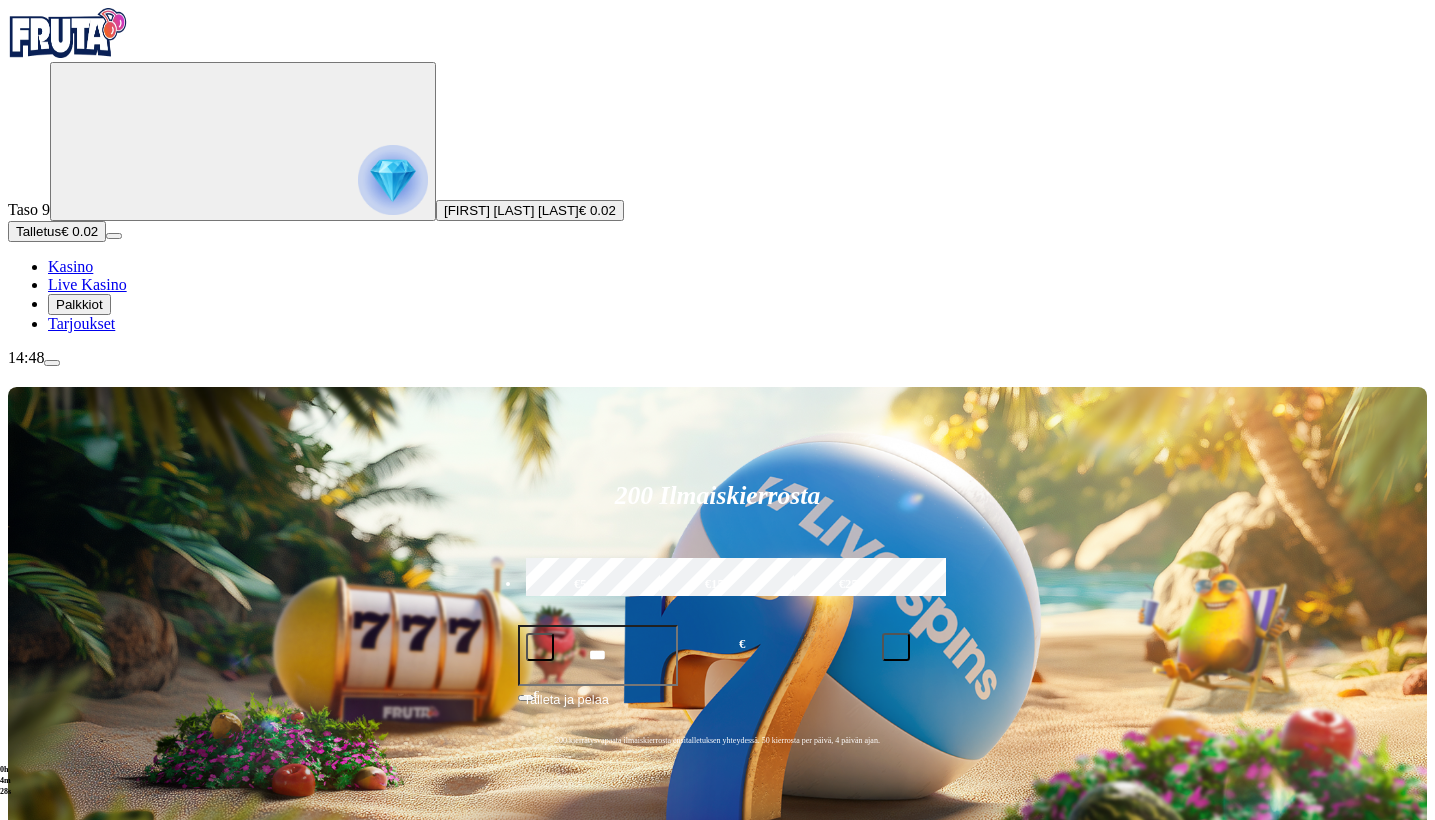 click at bounding box center [52, 363] 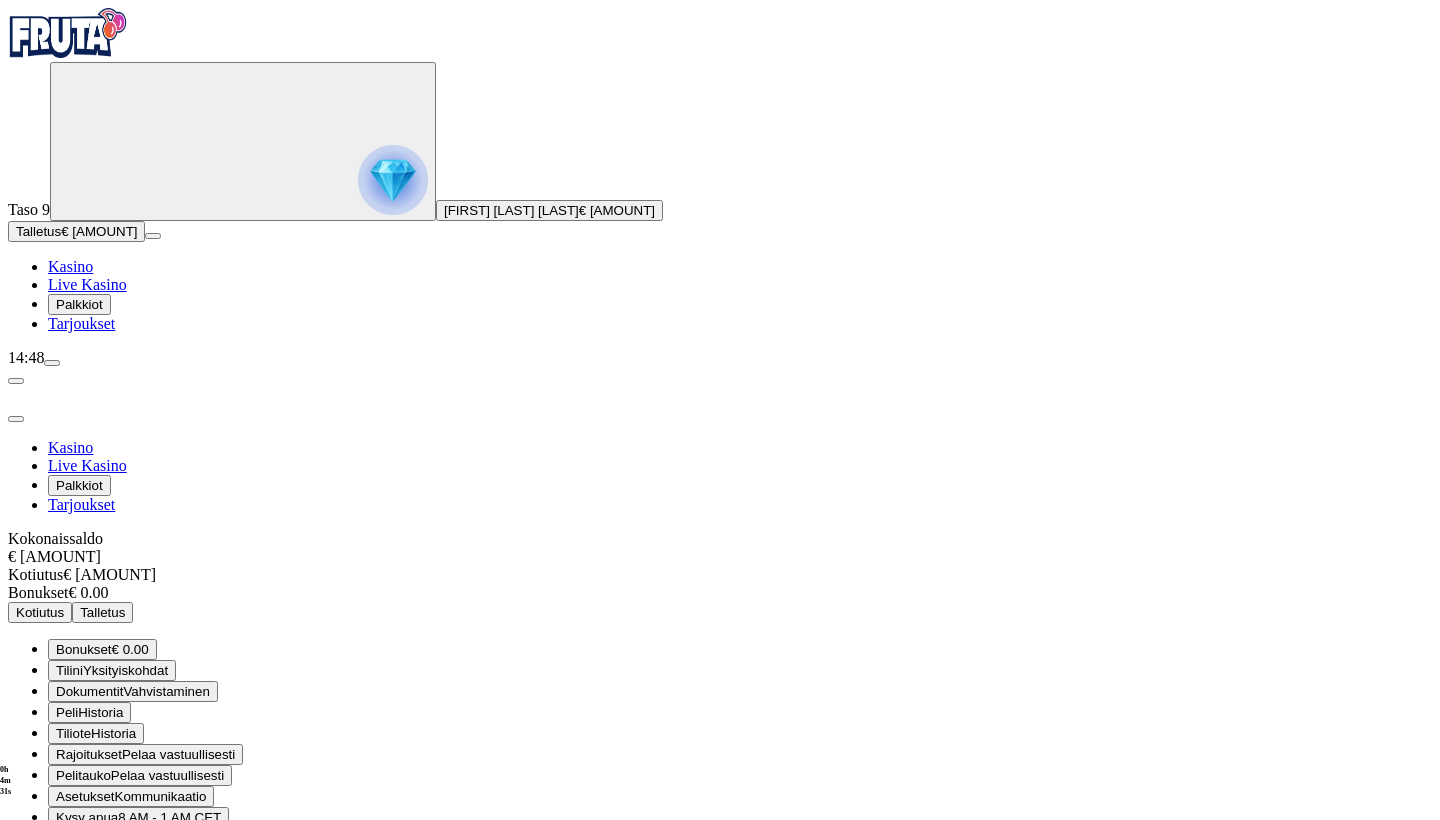 click at bounding box center [16, 419] 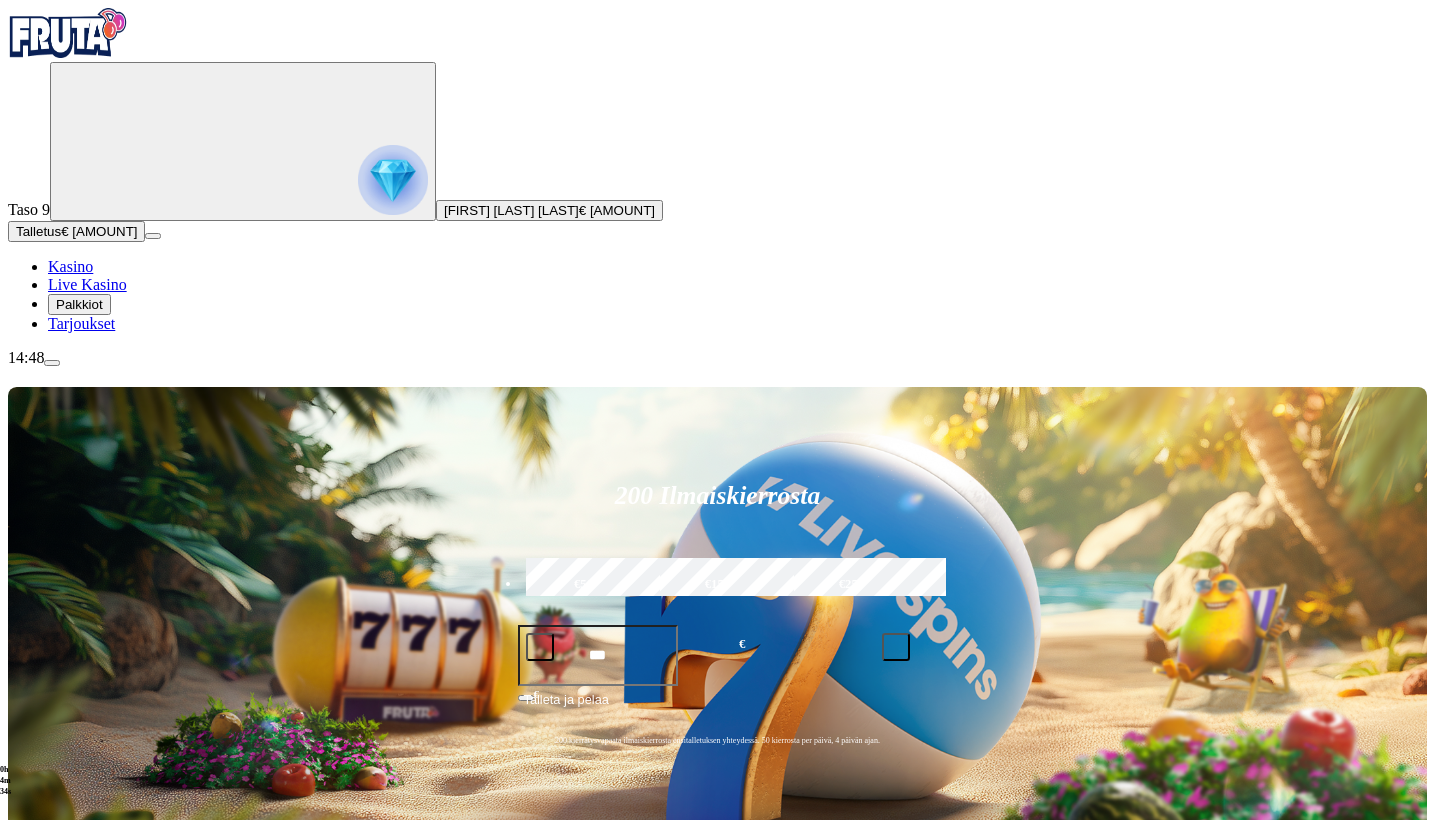 click on "Pelaa nyt" at bounding box center [77, 1550] 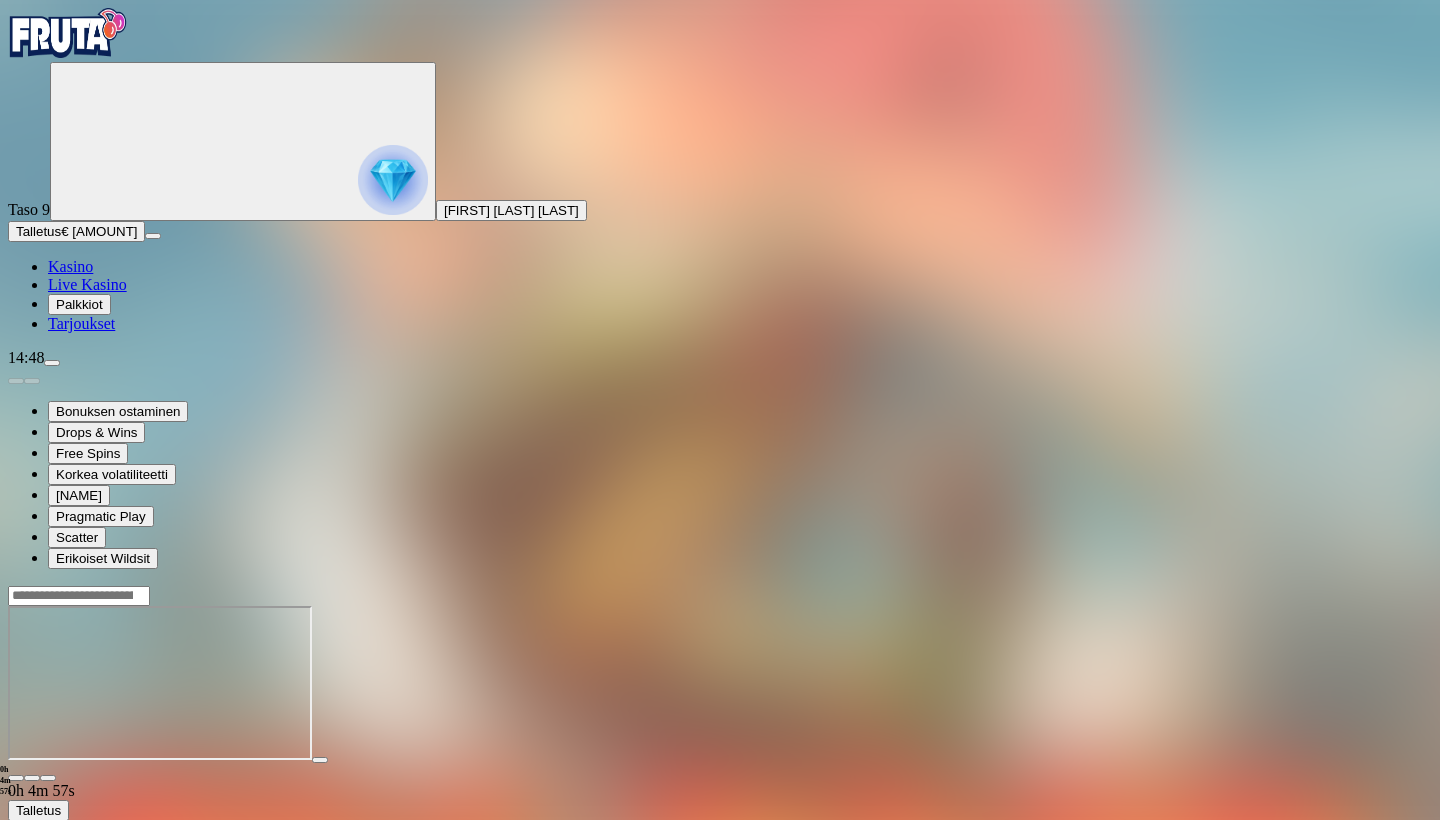click on "Kasino" at bounding box center [70, 266] 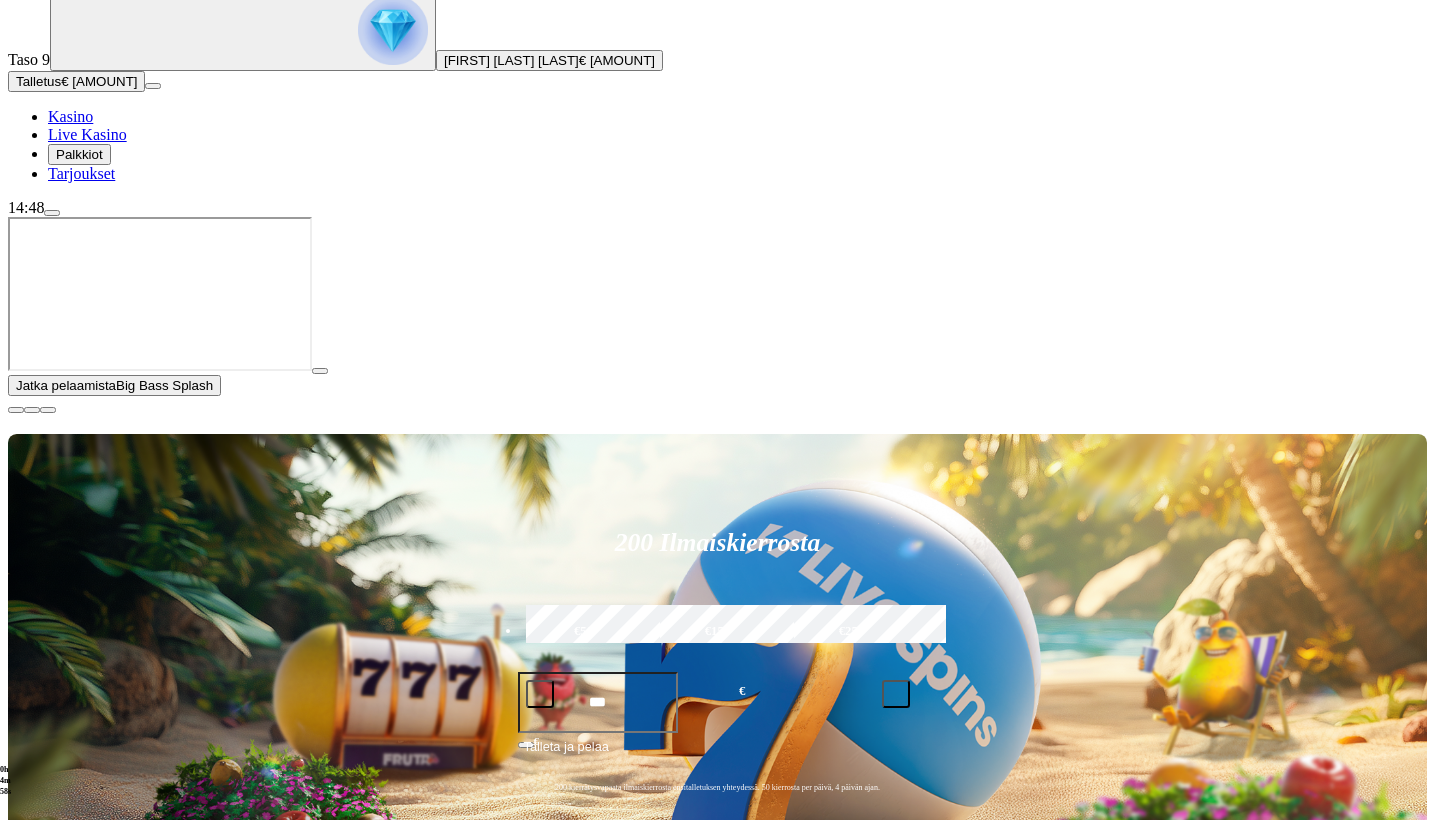 scroll, scrollTop: 163, scrollLeft: 0, axis: vertical 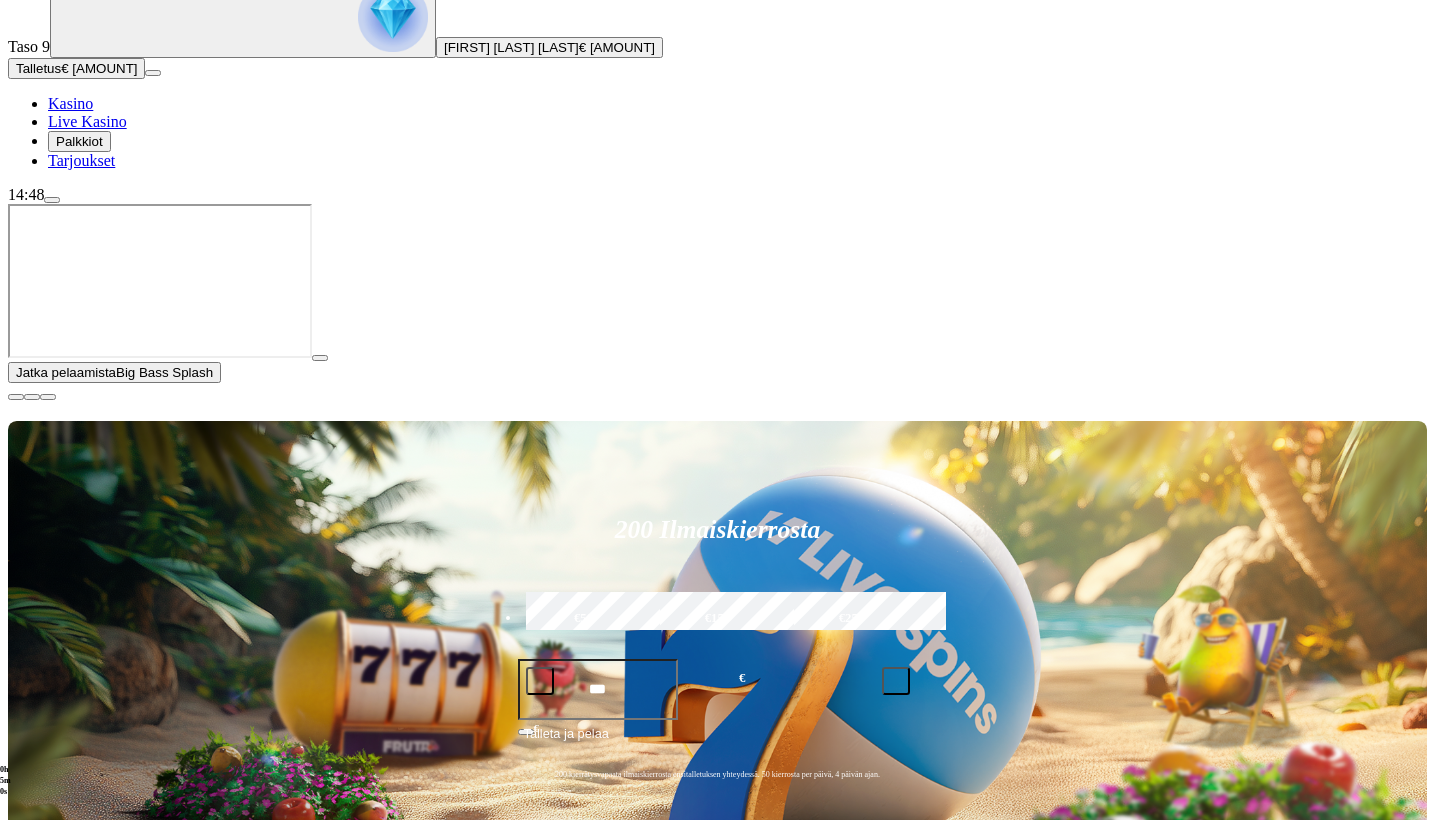 click at bounding box center (32, 1156) 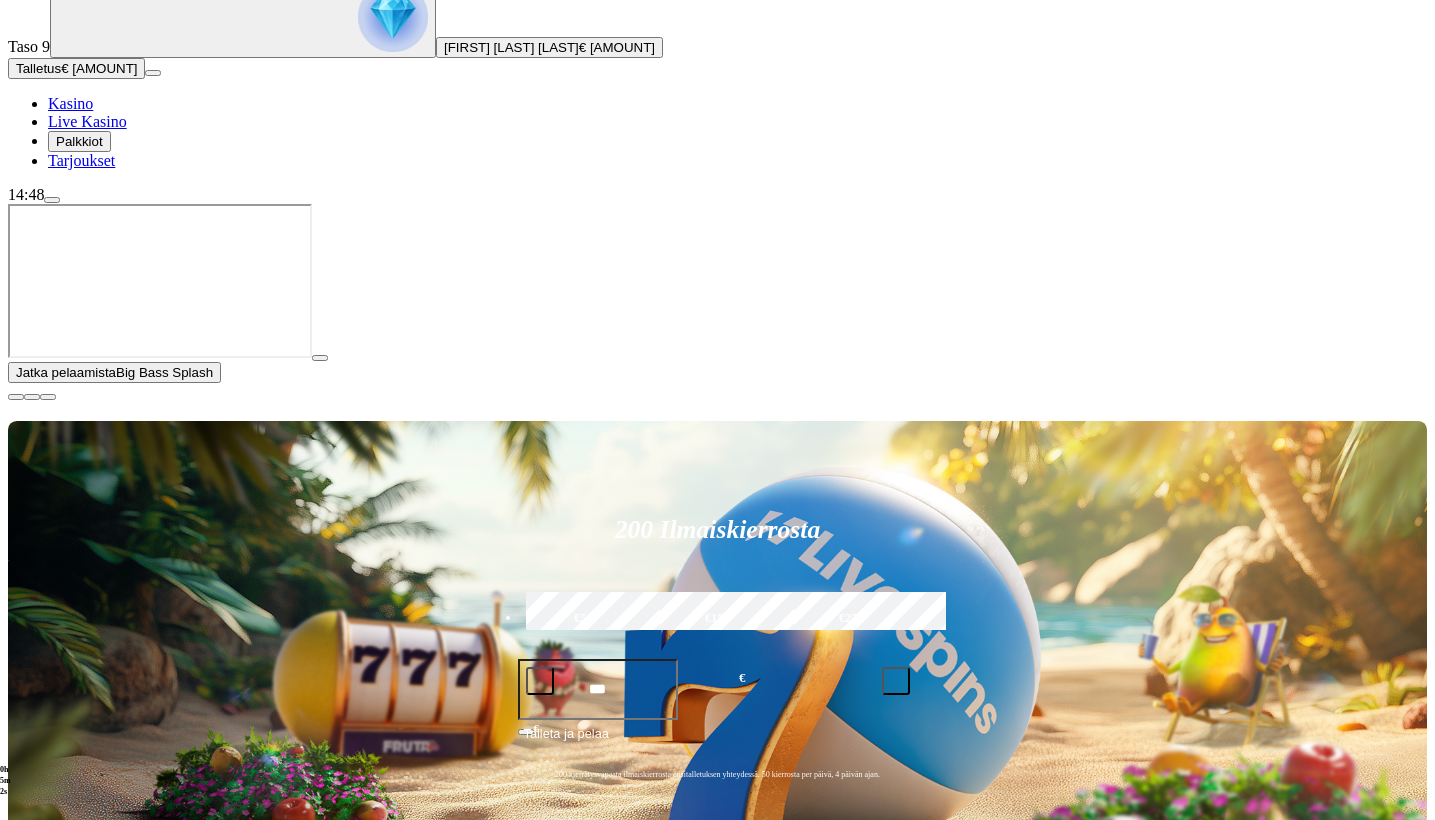 click at bounding box center (1178, 983) 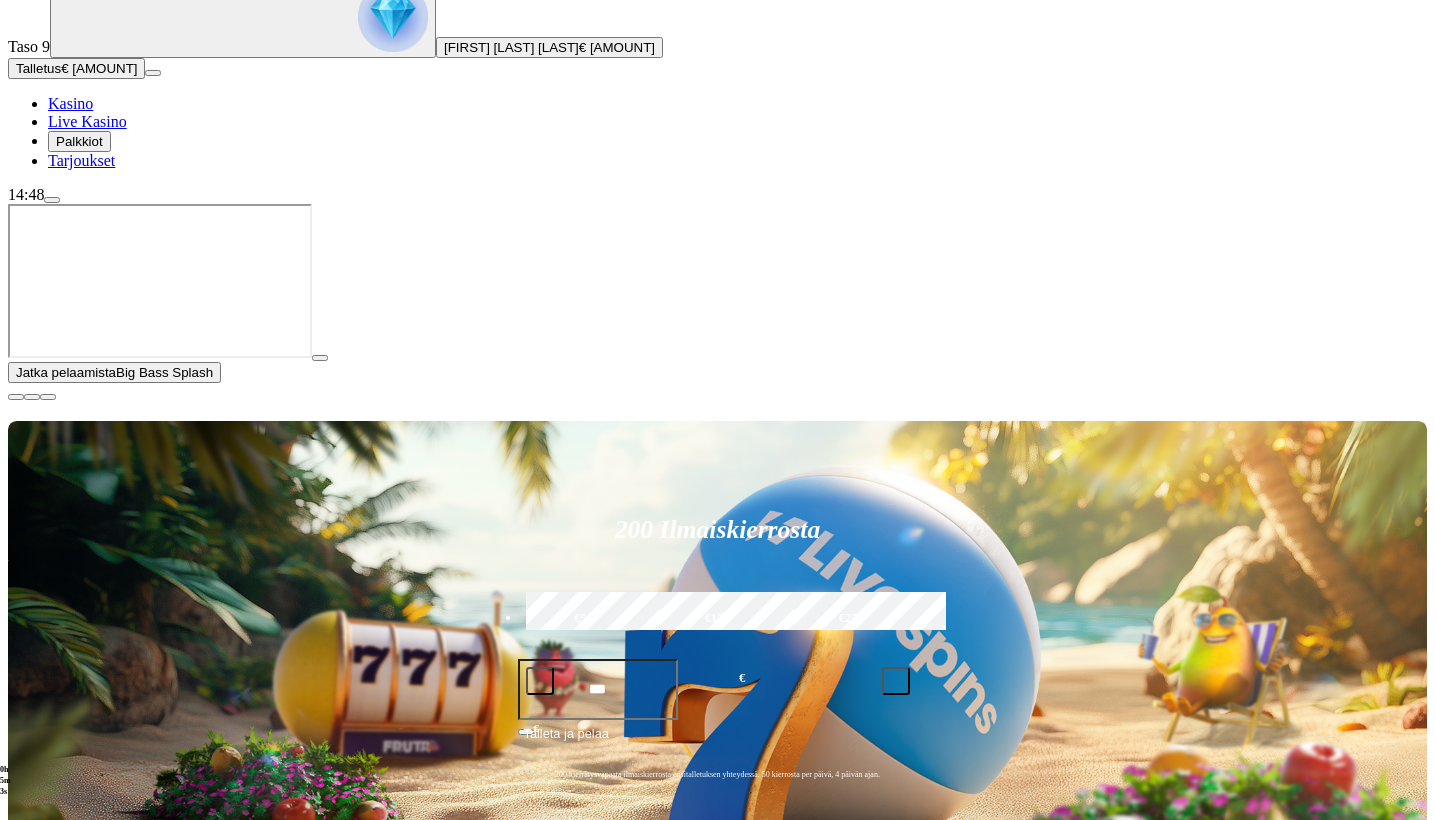 click at bounding box center (1178, 983) 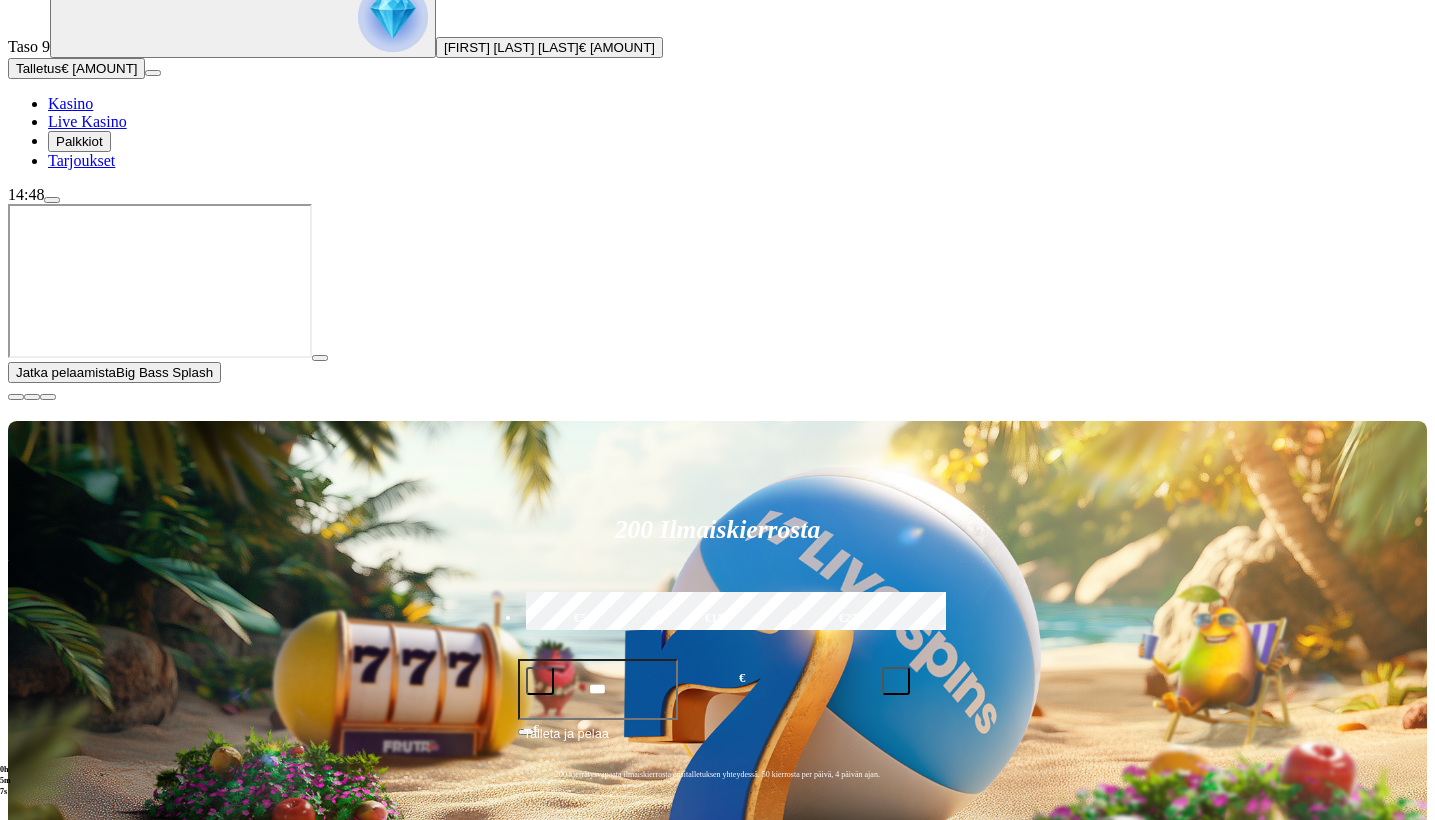 type on "******" 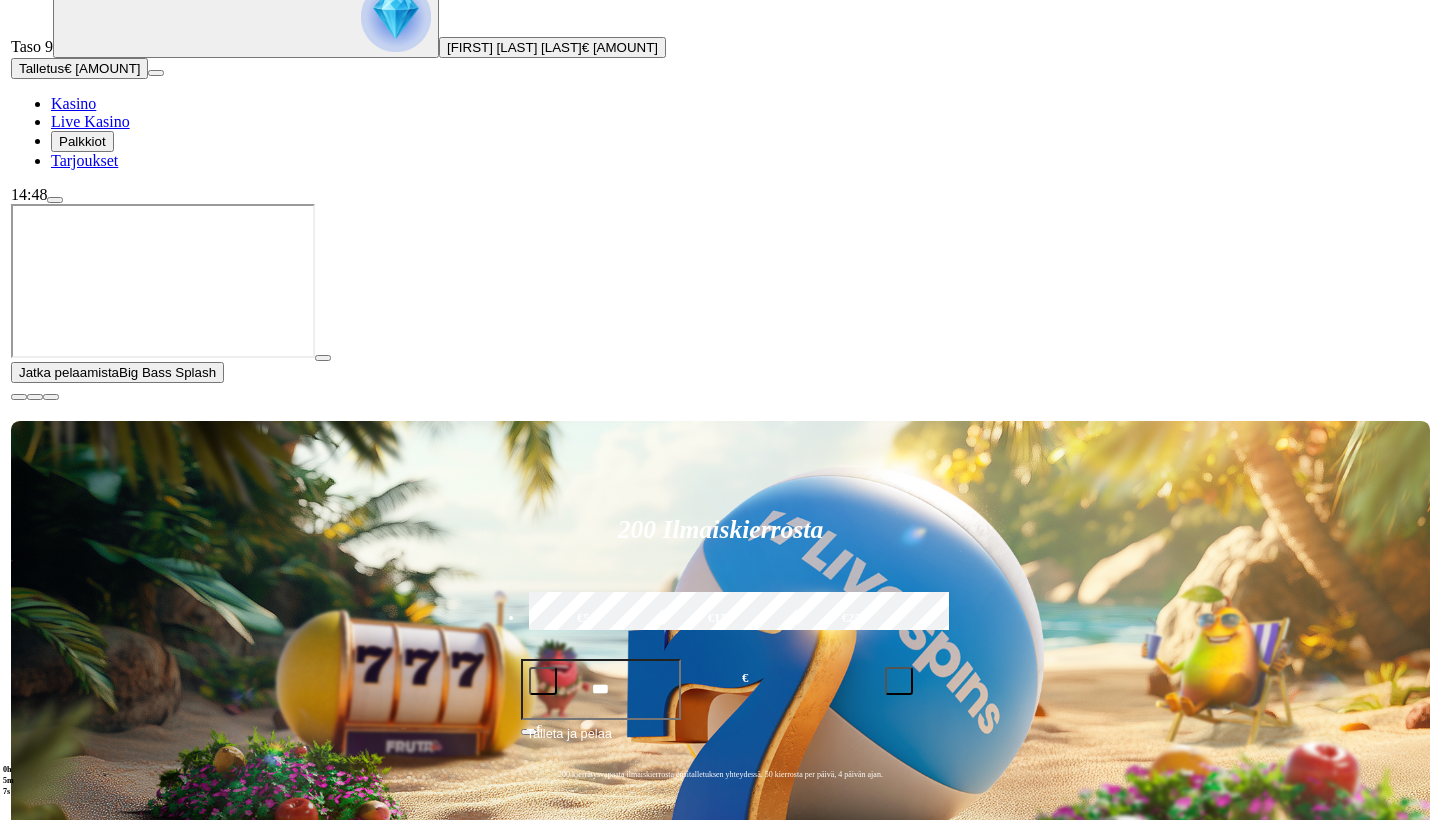 scroll, scrollTop: 0, scrollLeft: 0, axis: both 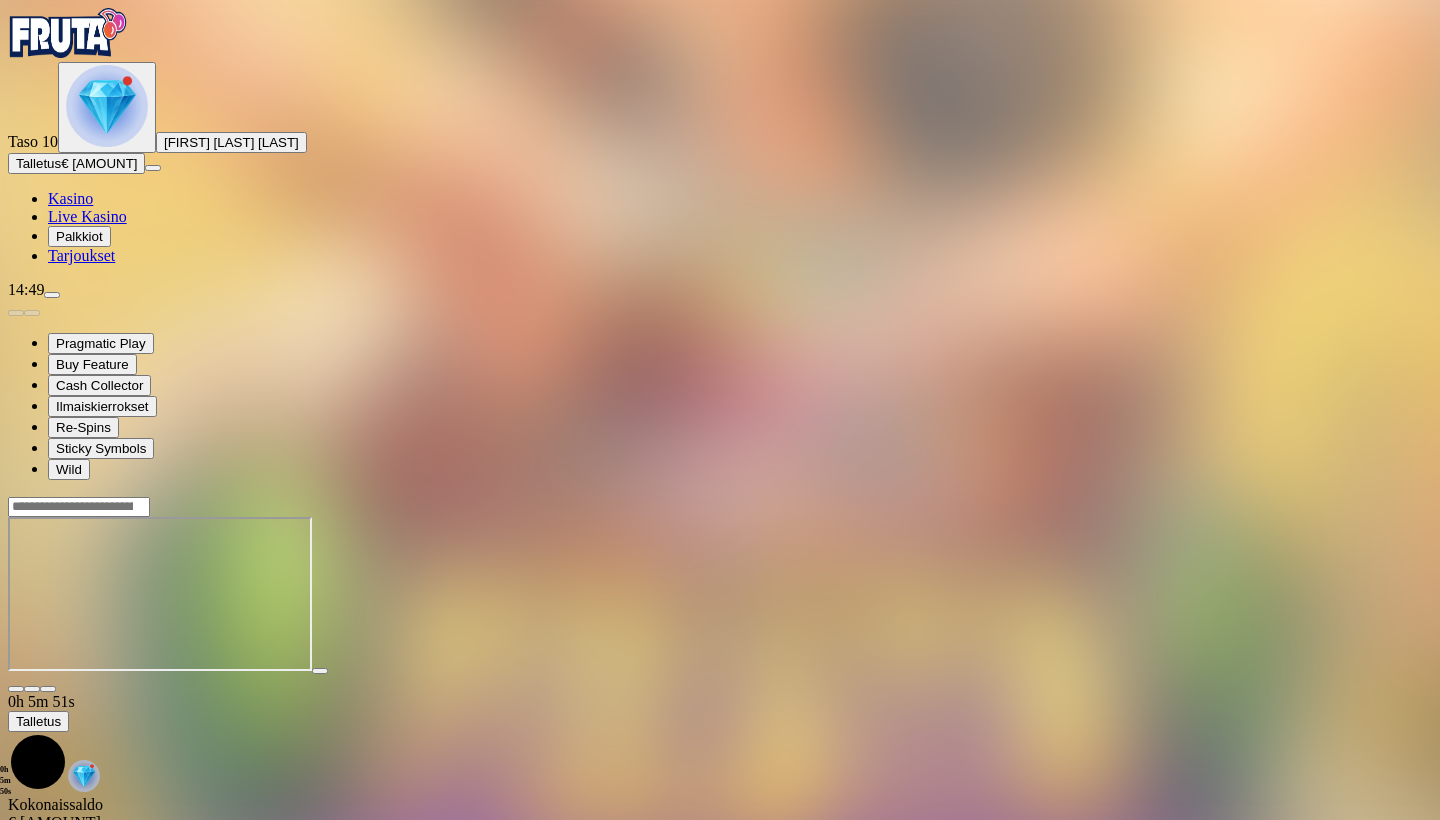 click at bounding box center (107, 106) 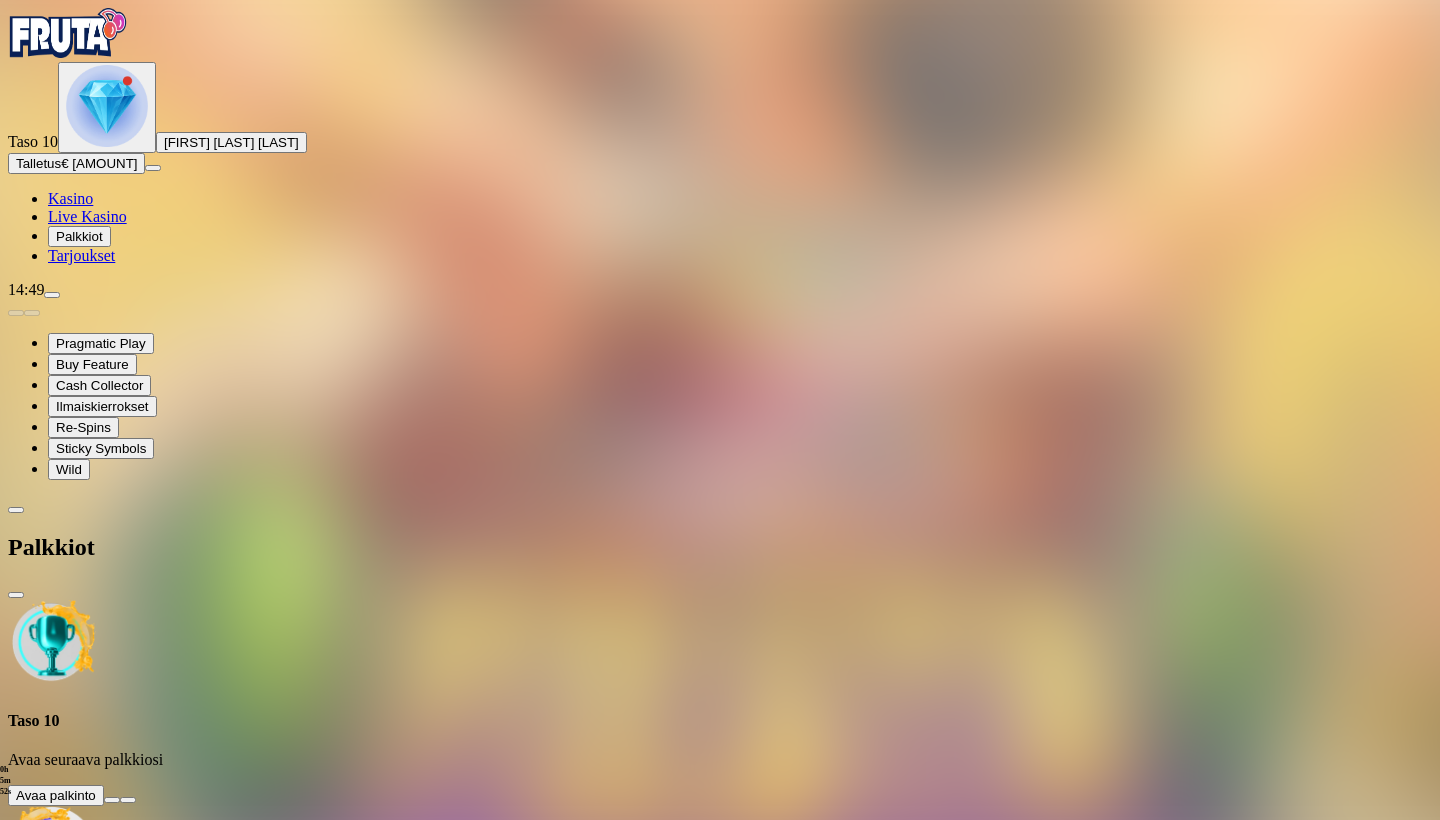 click at bounding box center (112, 800) 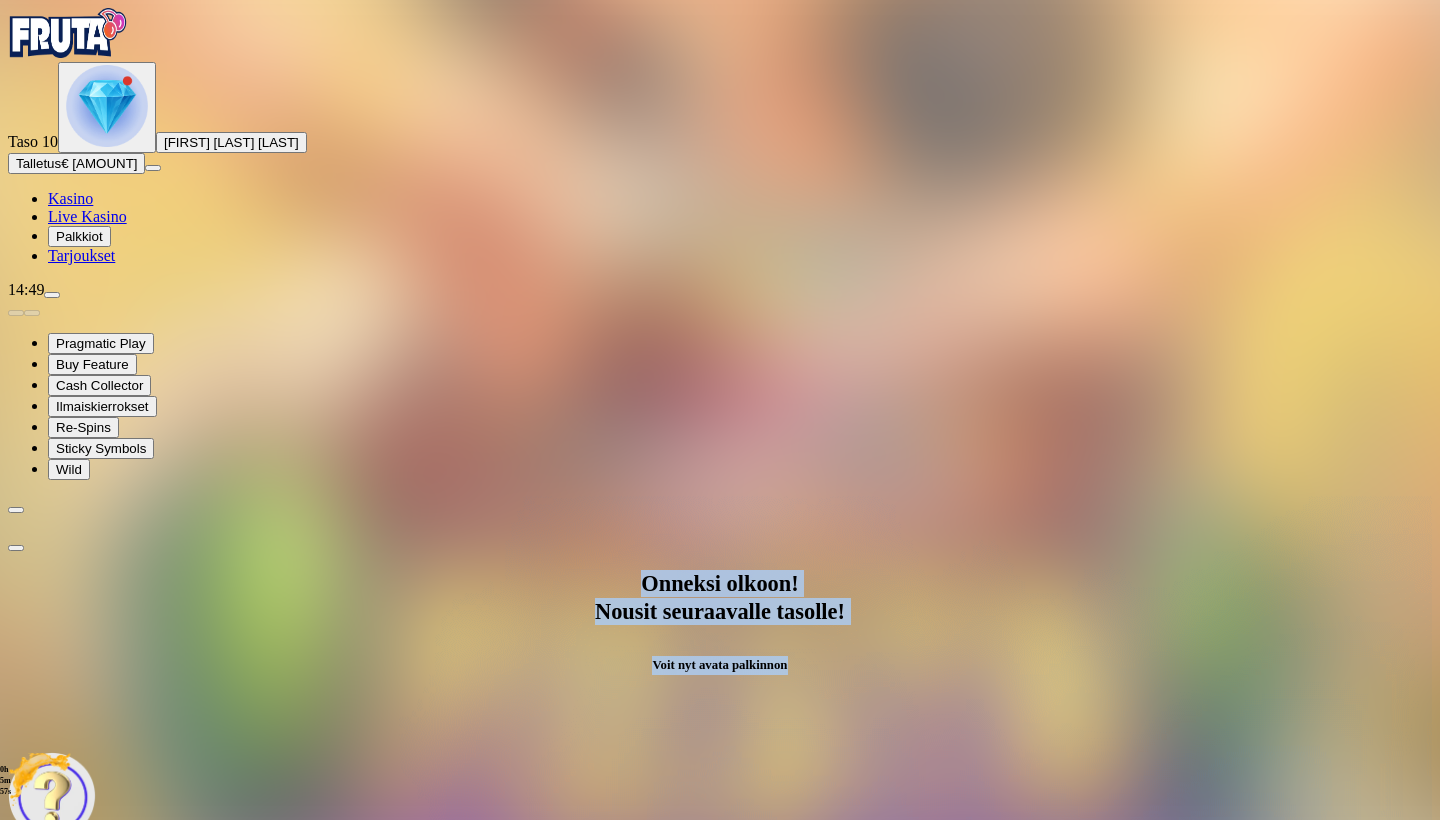 drag, startPoint x: 282, startPoint y: 69, endPoint x: 507, endPoint y: 226, distance: 274.36108 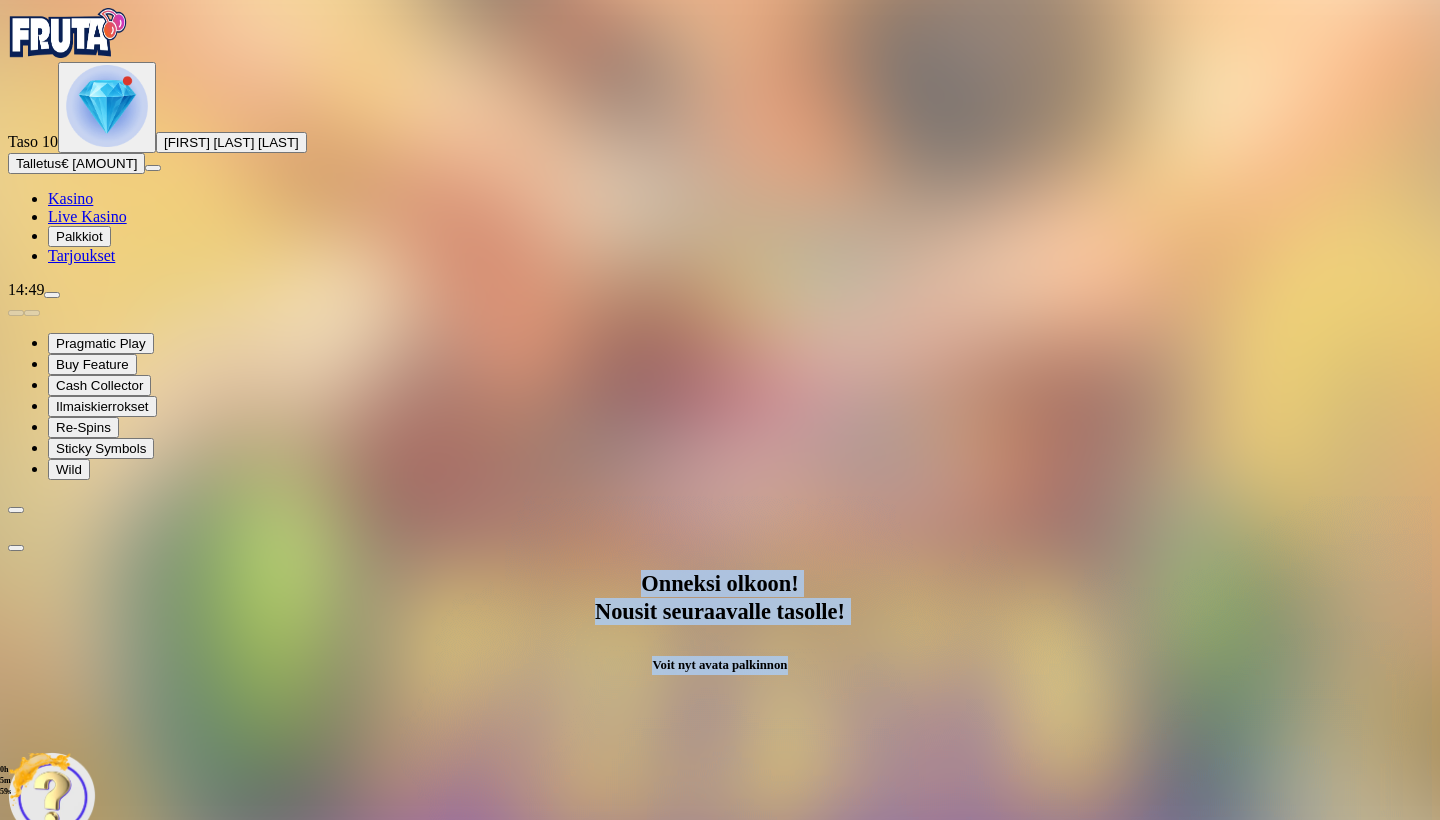 copy on "Onneksi olkoon! Nousit seuraavalle tasolle! Voit nyt avata palkinnon" 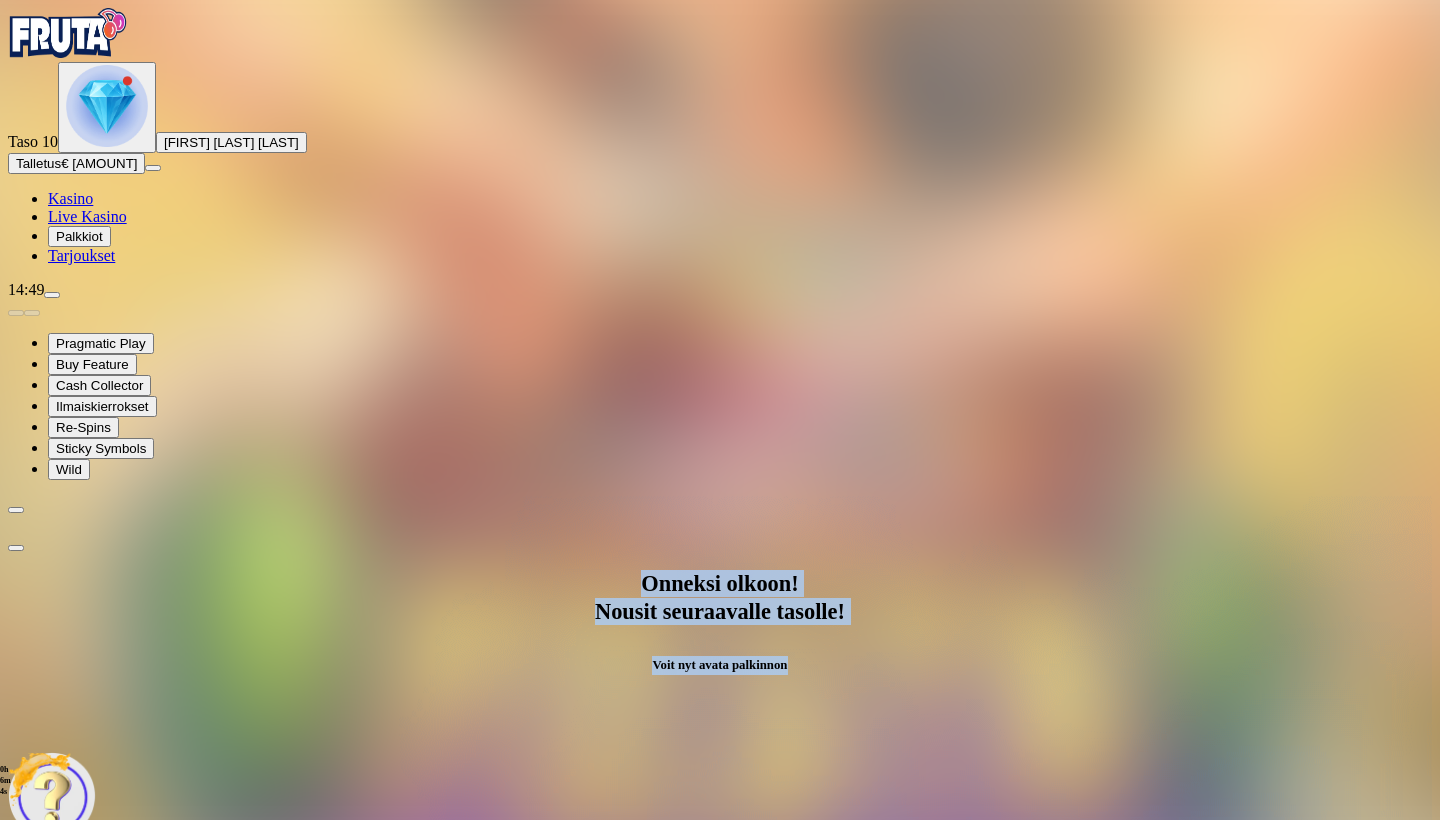 click on "Avaa palkinto" at bounding box center (720, 992) 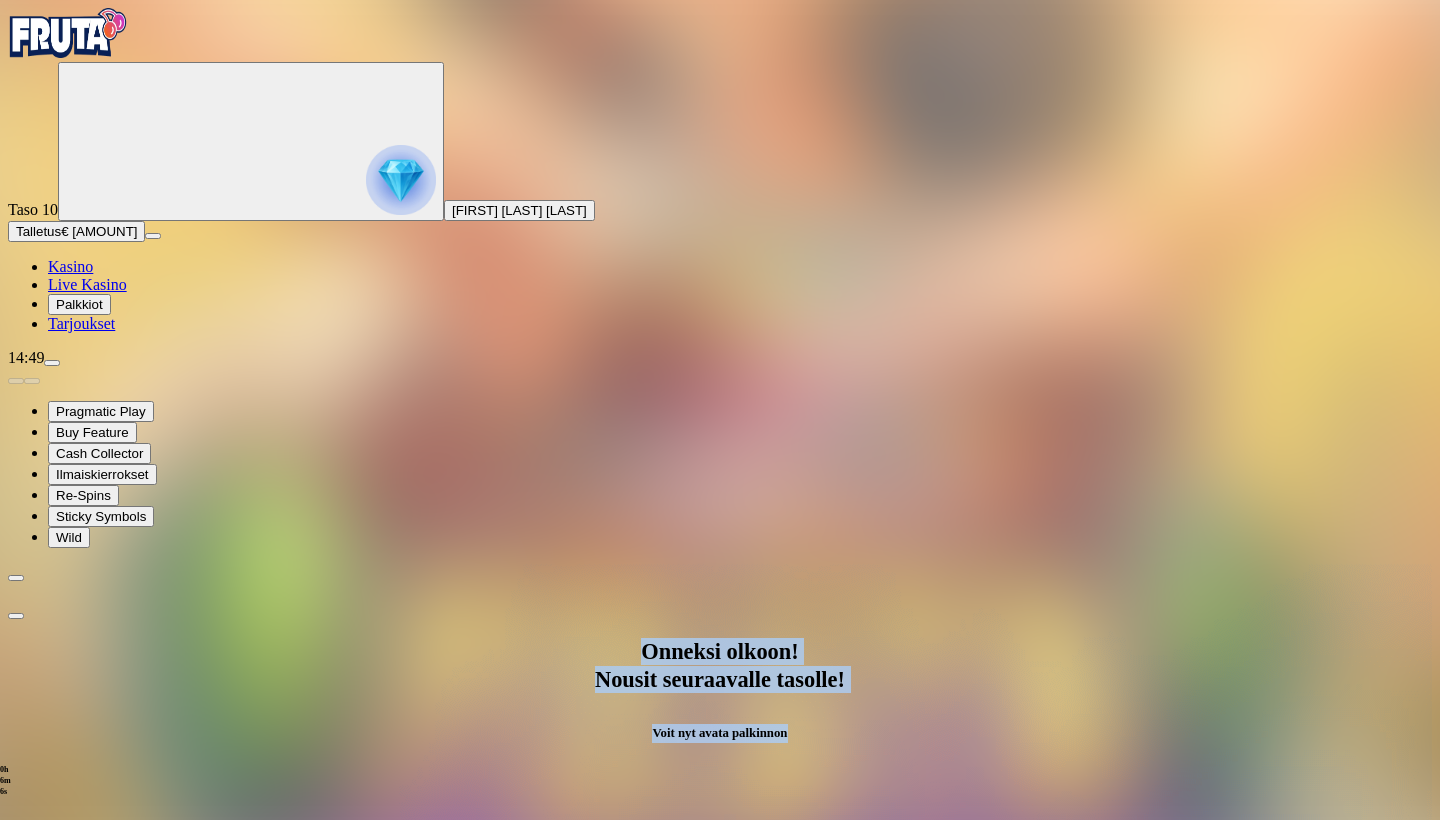 click at bounding box center [88, 1264] 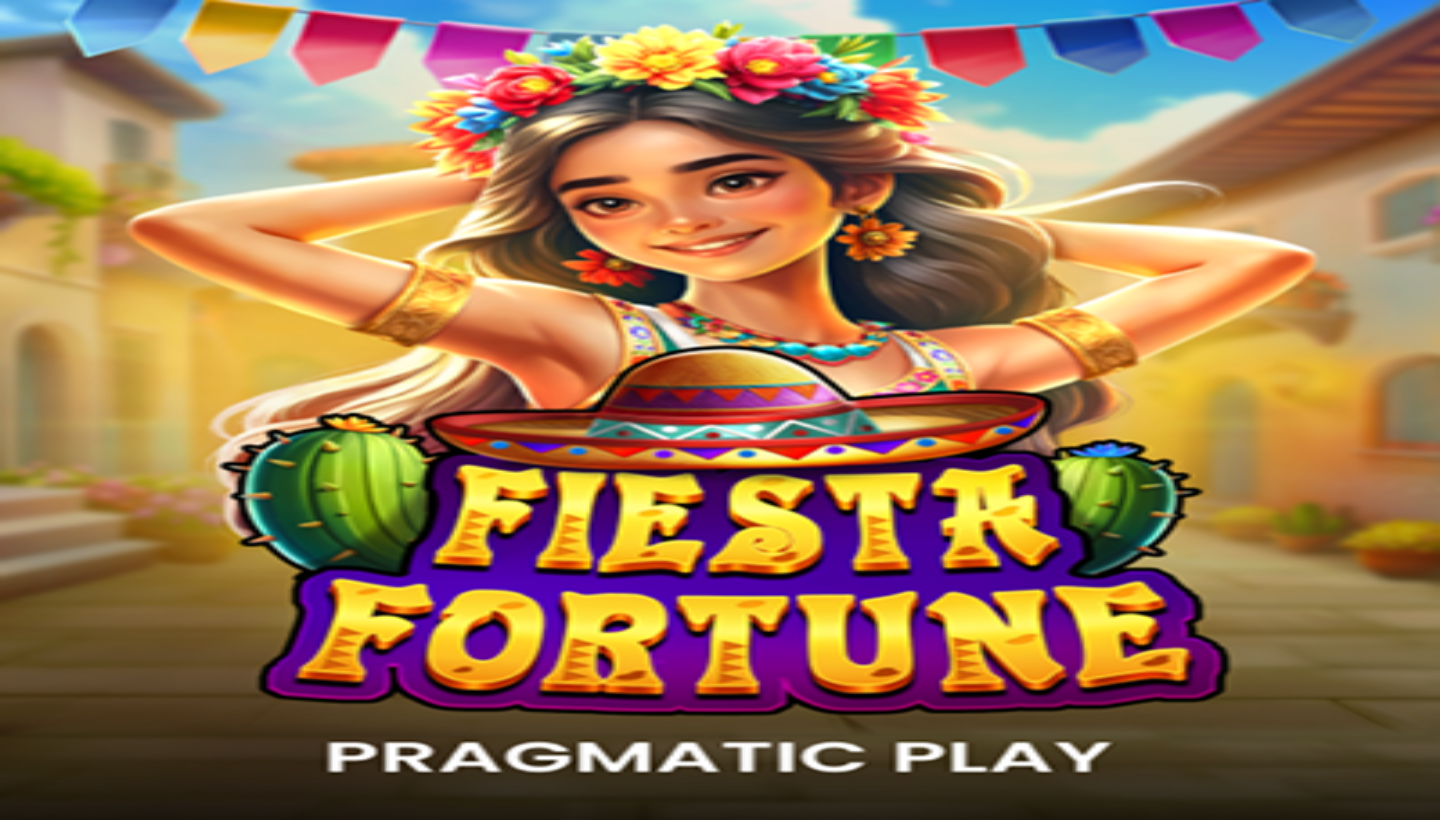 scroll, scrollTop: 0, scrollLeft: 0, axis: both 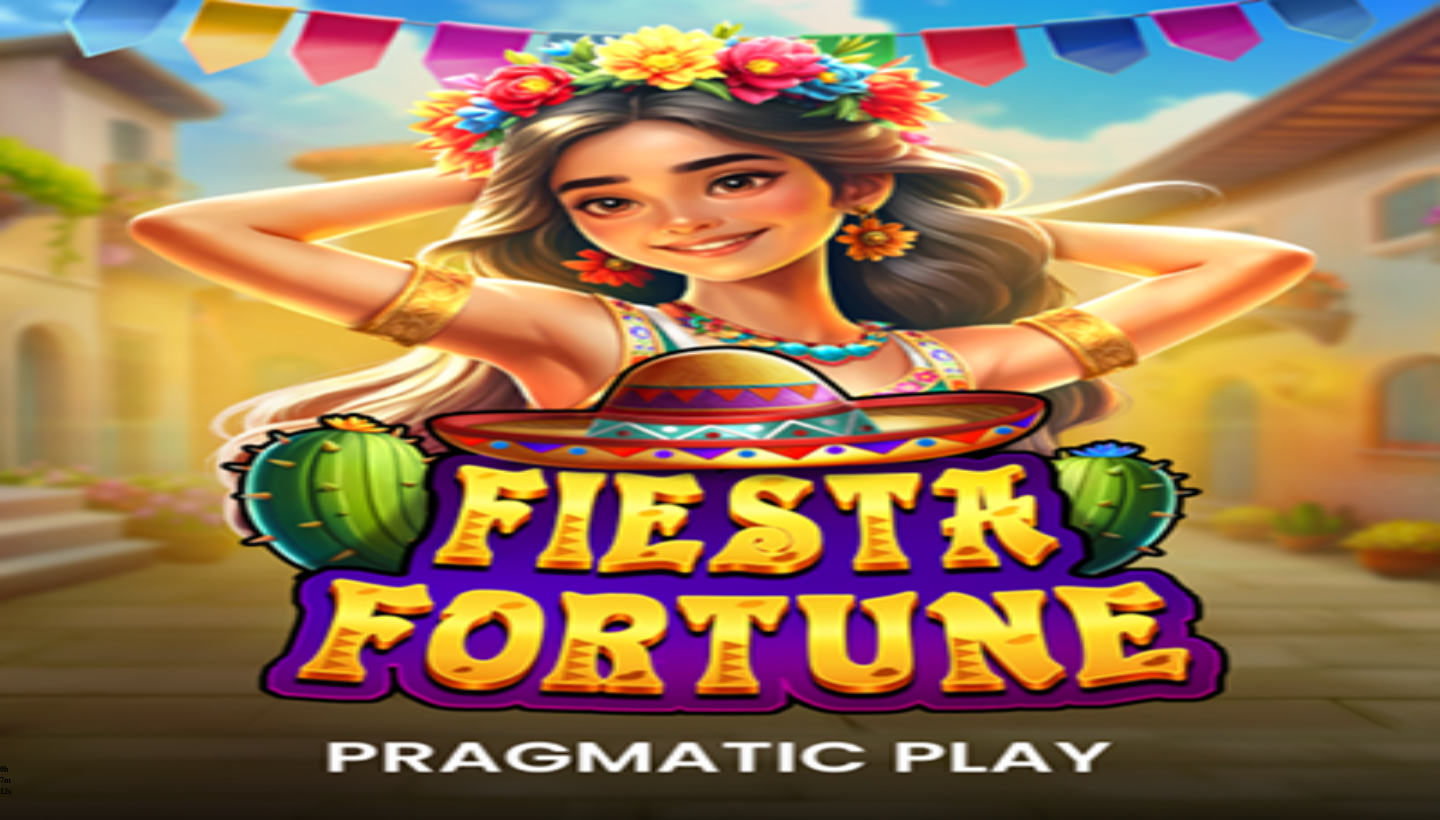 click on "Kasino" at bounding box center (70, 266) 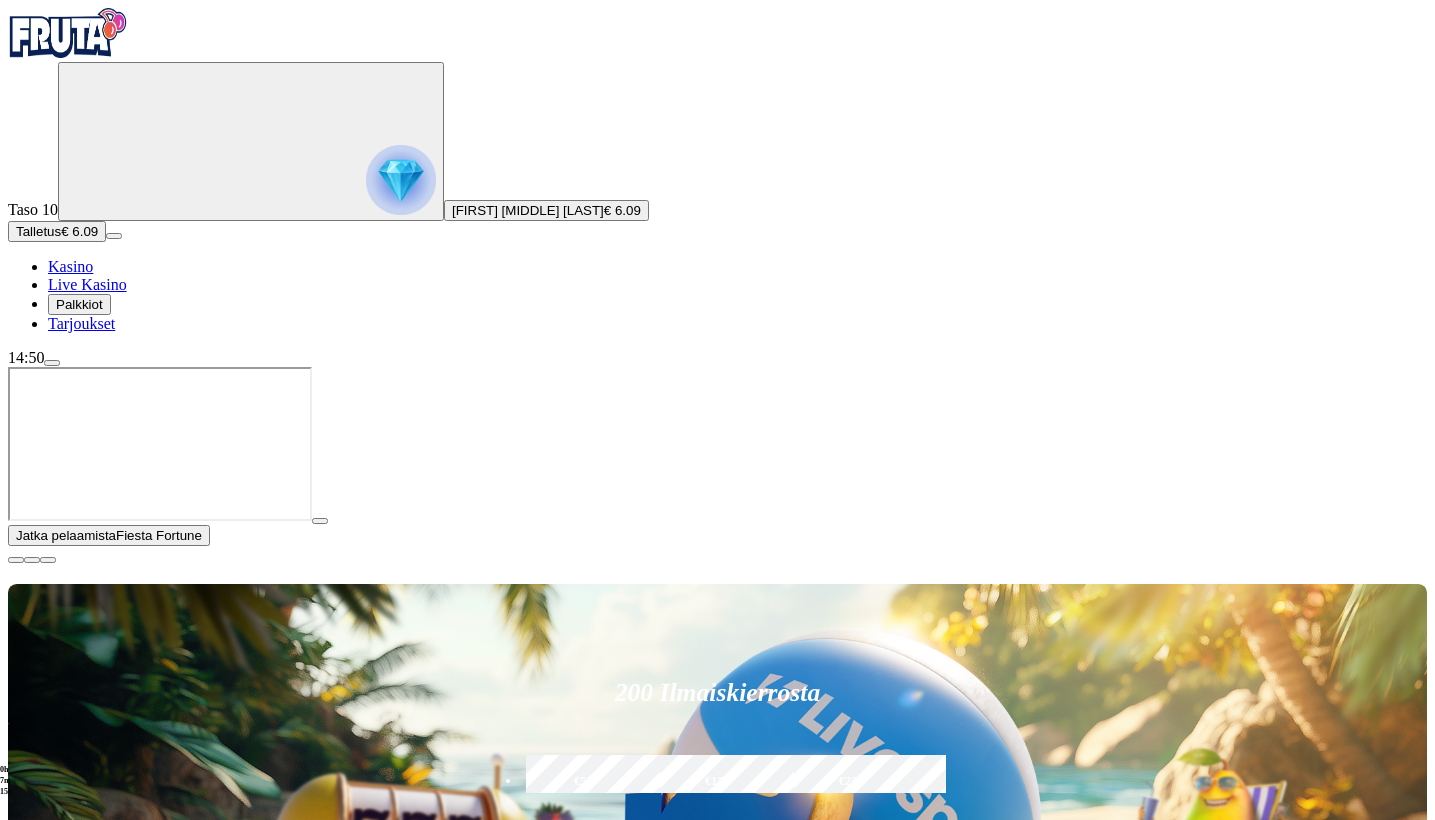 click at bounding box center [16, 560] 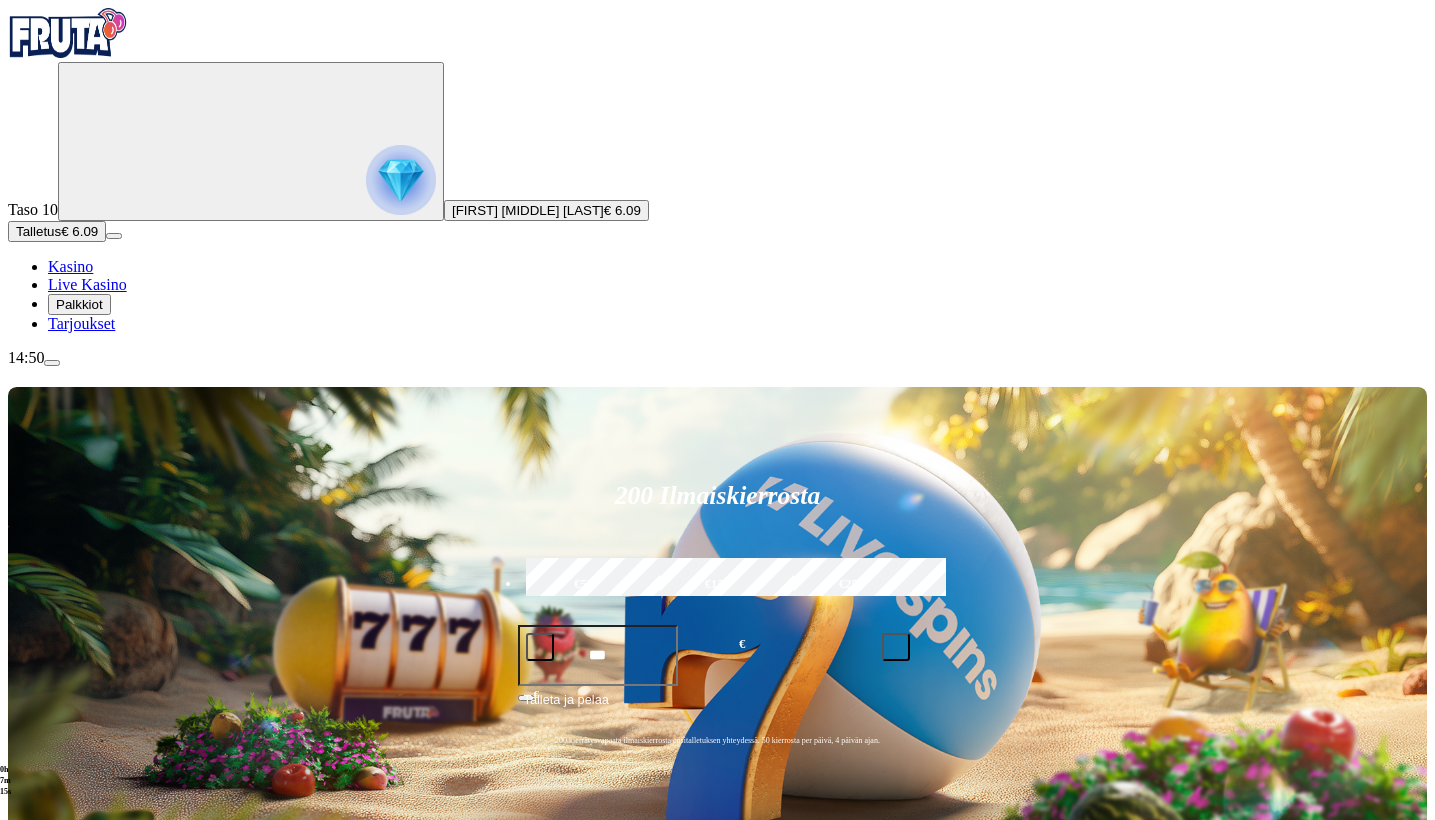 click at bounding box center [32, 1122] 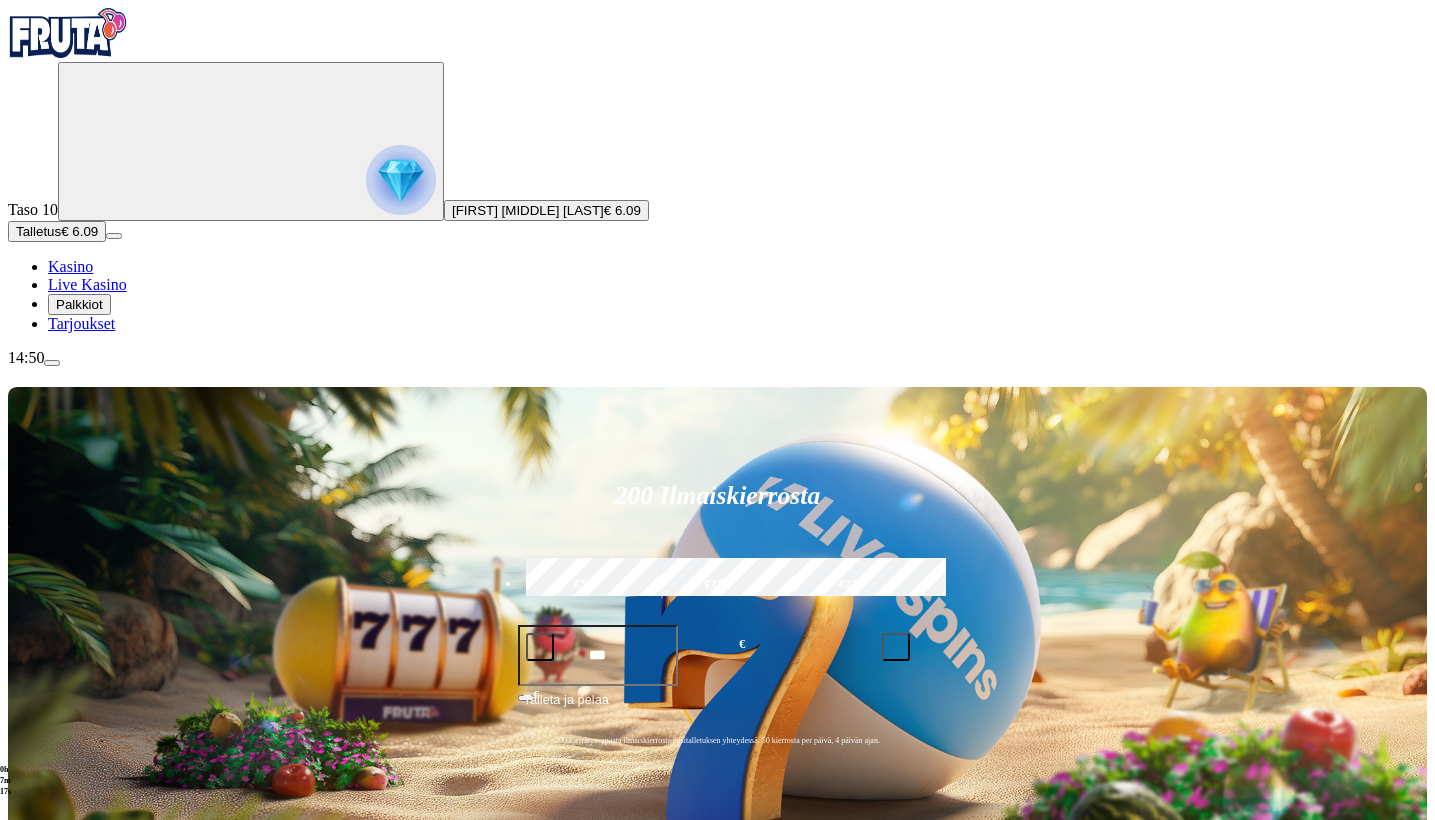 click at bounding box center [16, 1122] 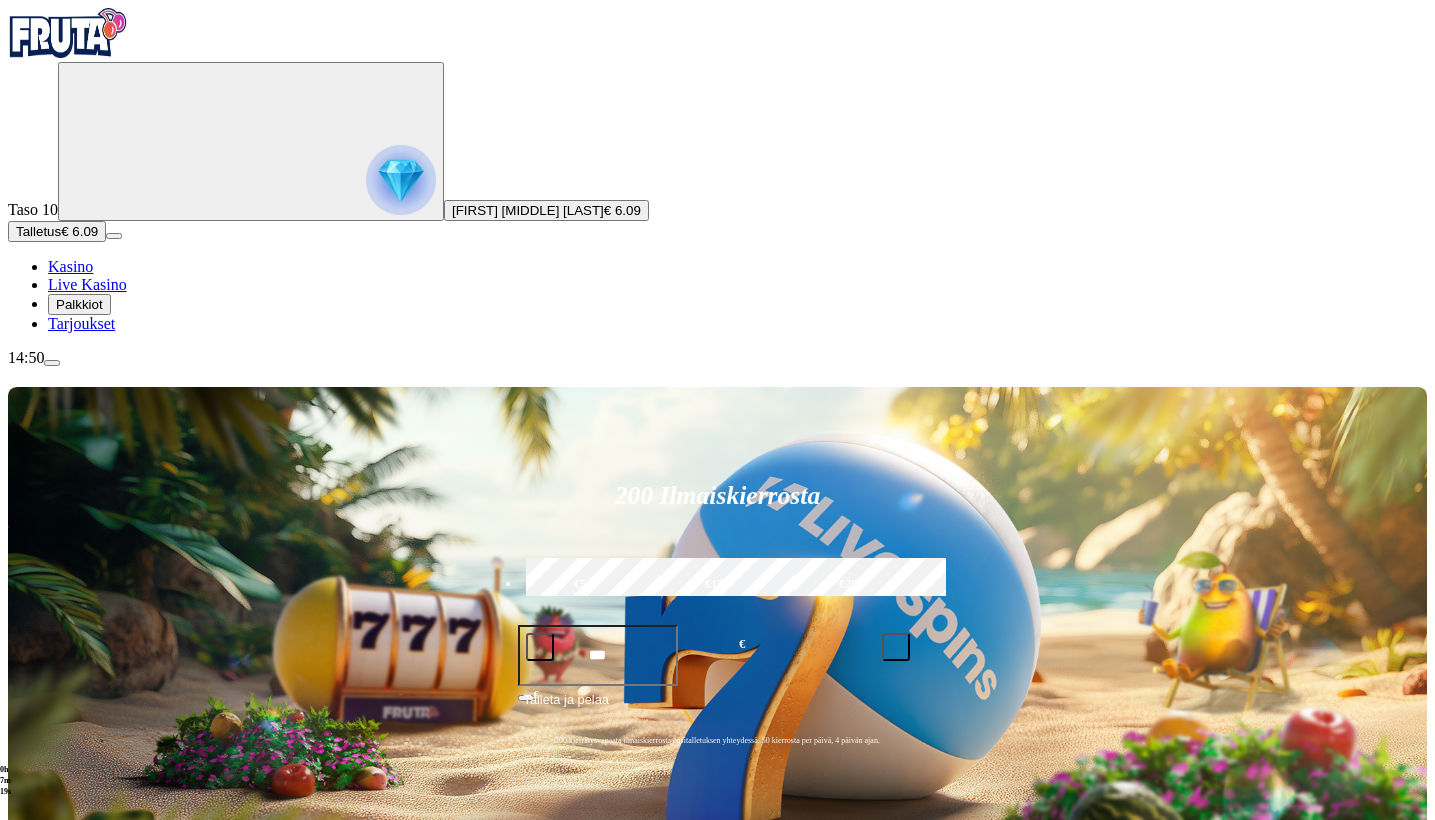click on "Pelaa nyt" at bounding box center [77, 1168] 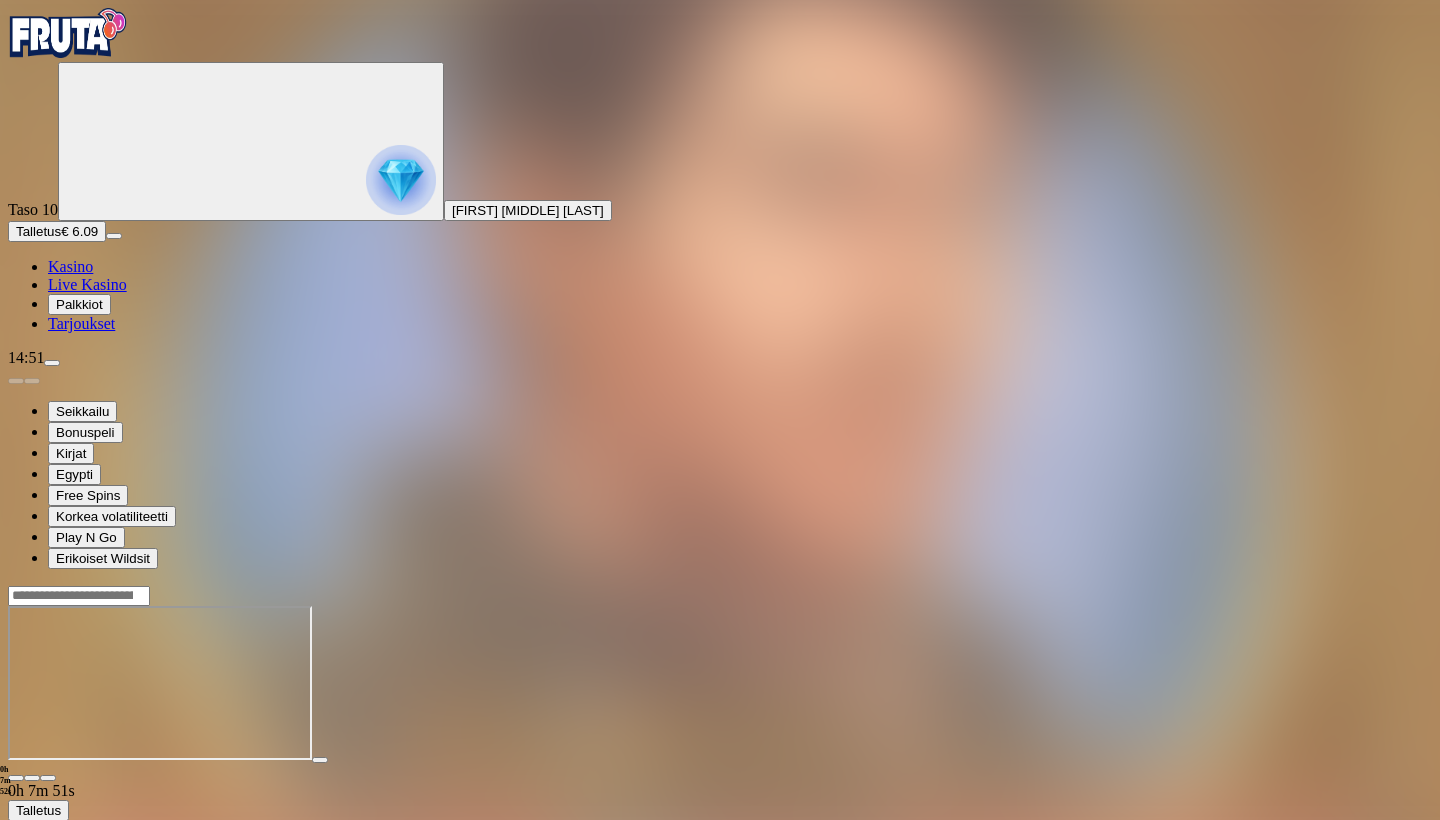 click on "Kasino" at bounding box center [70, 266] 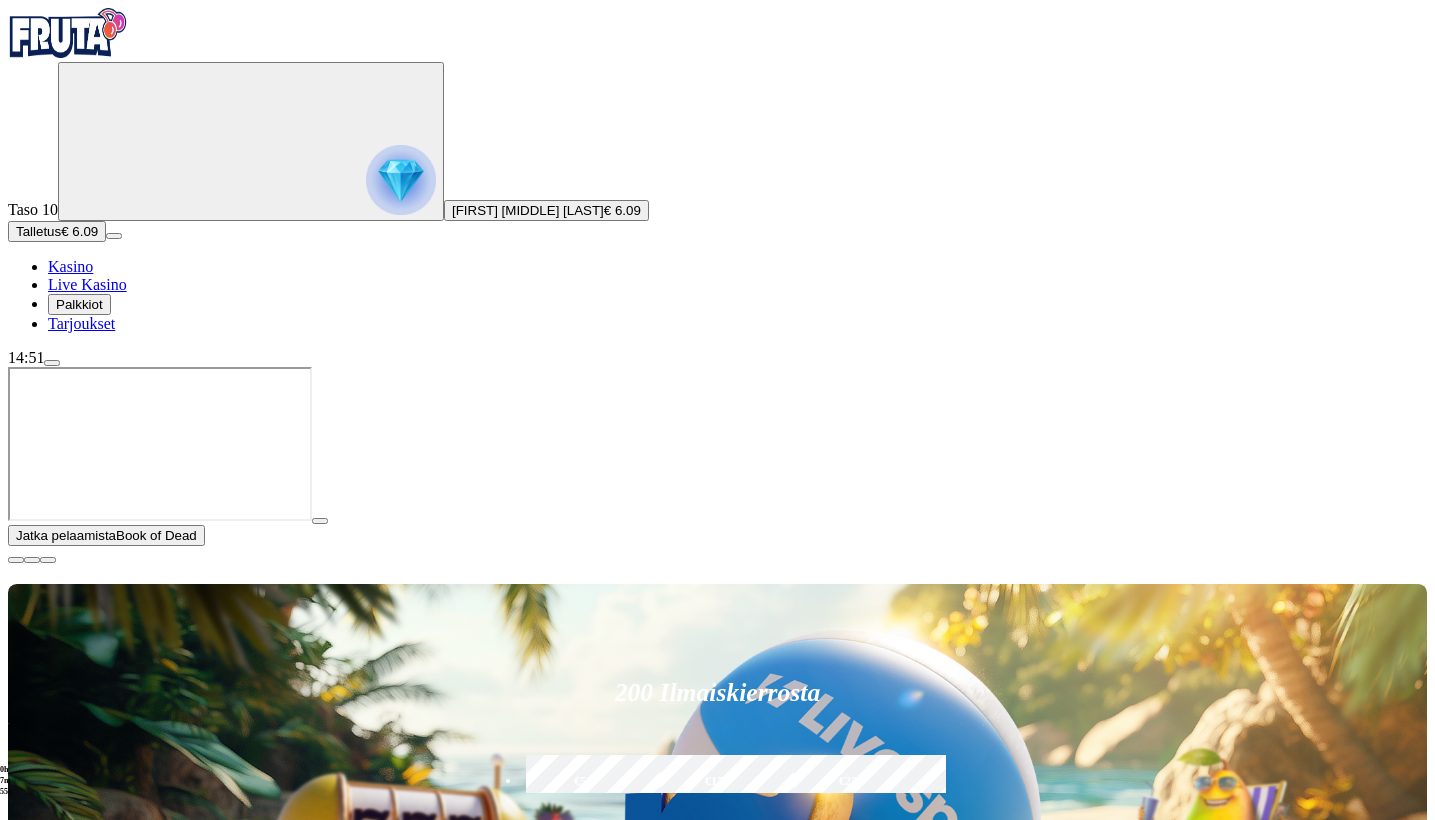 click at bounding box center [52, 363] 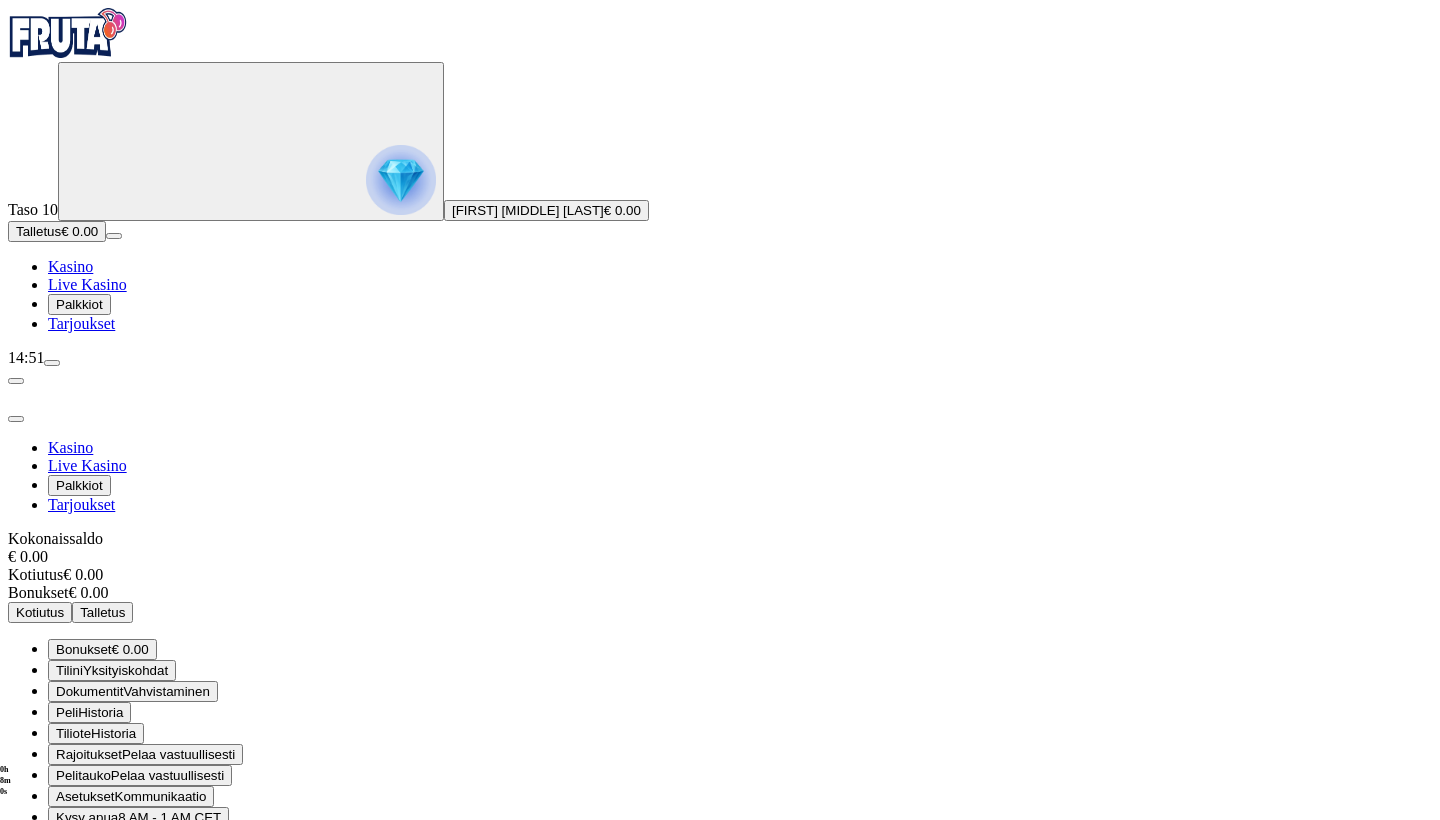 click on "€ 0.00" at bounding box center (130, 649) 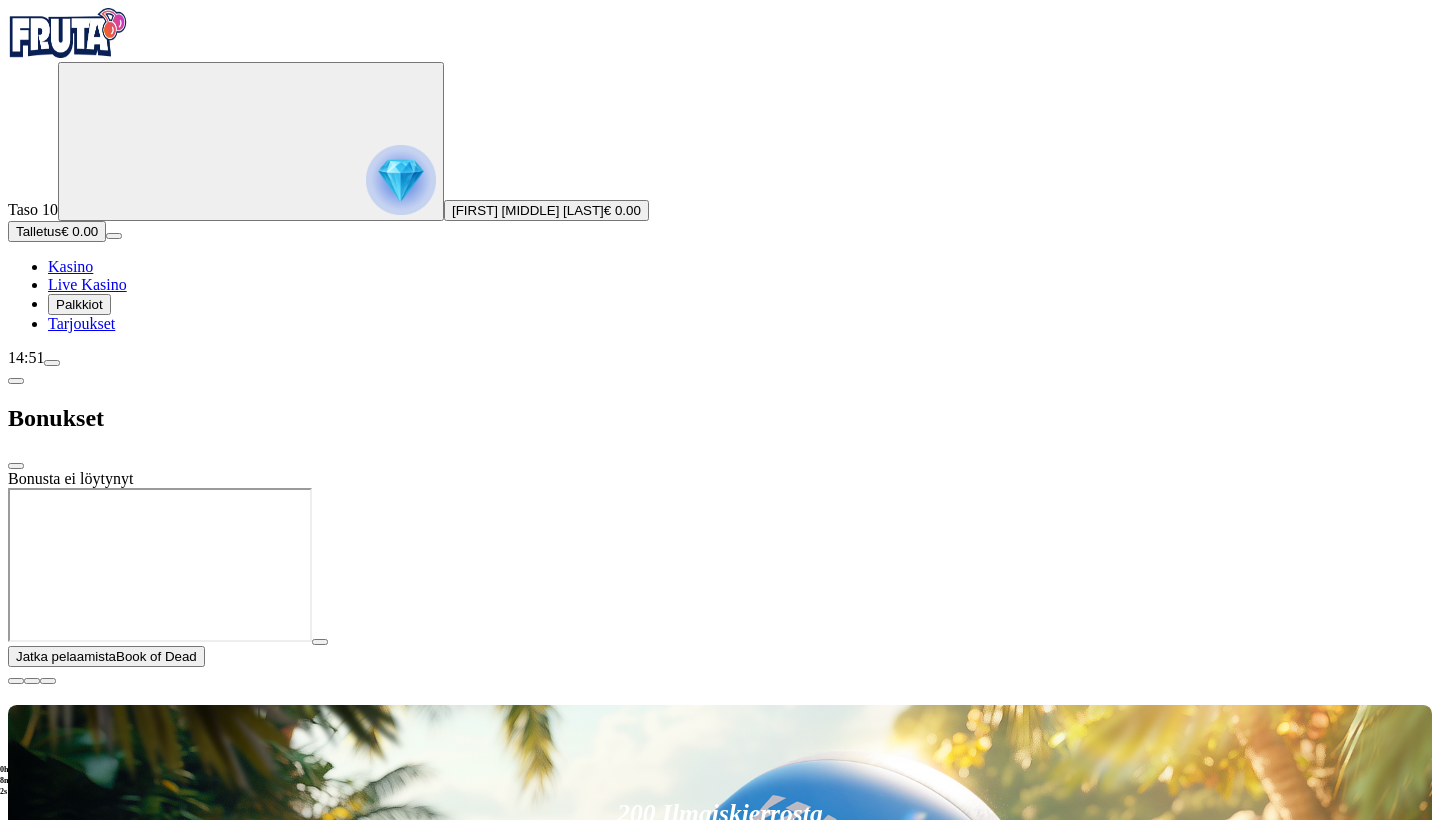 click at bounding box center [16, 381] 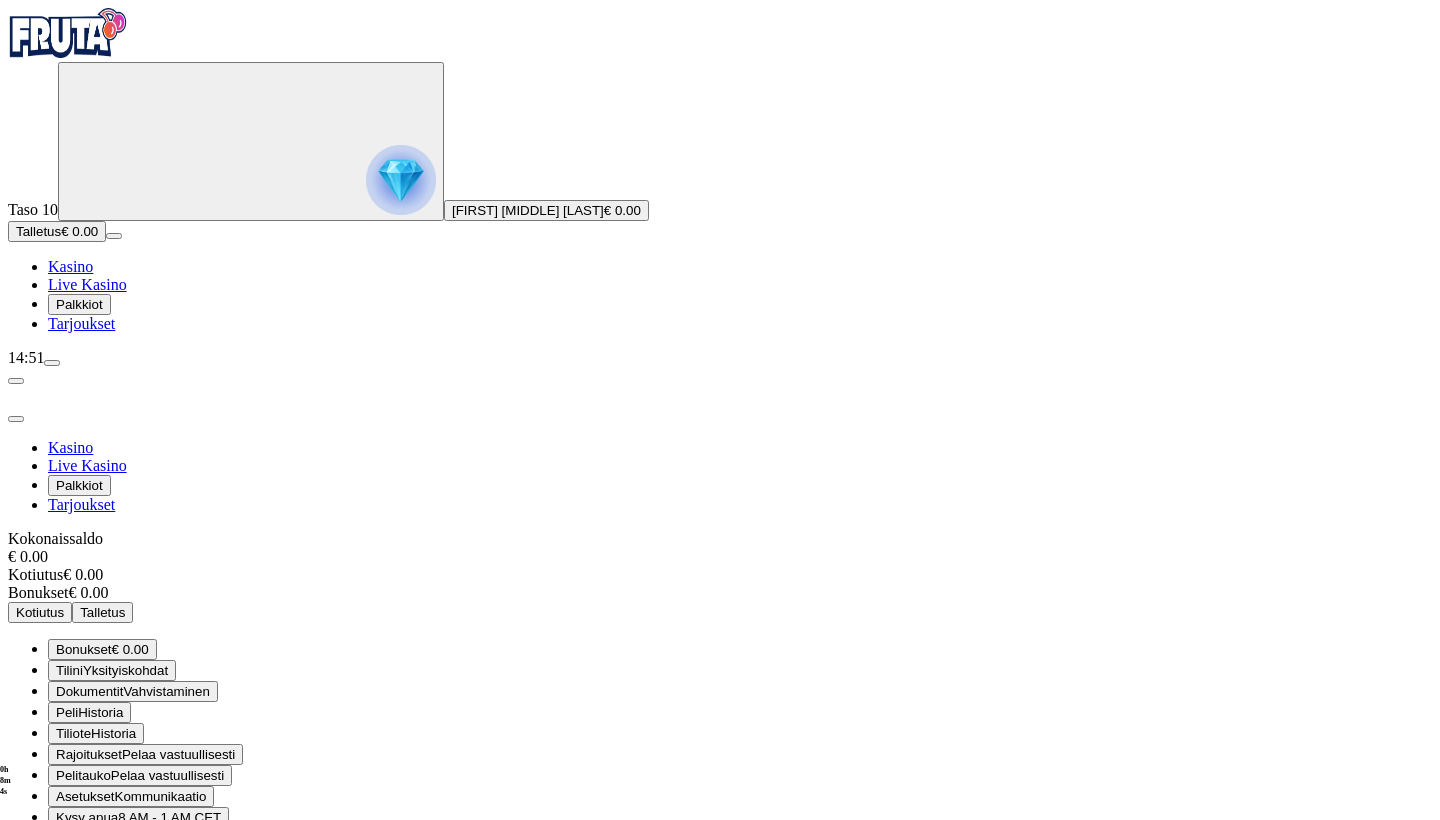 click at bounding box center (16, 419) 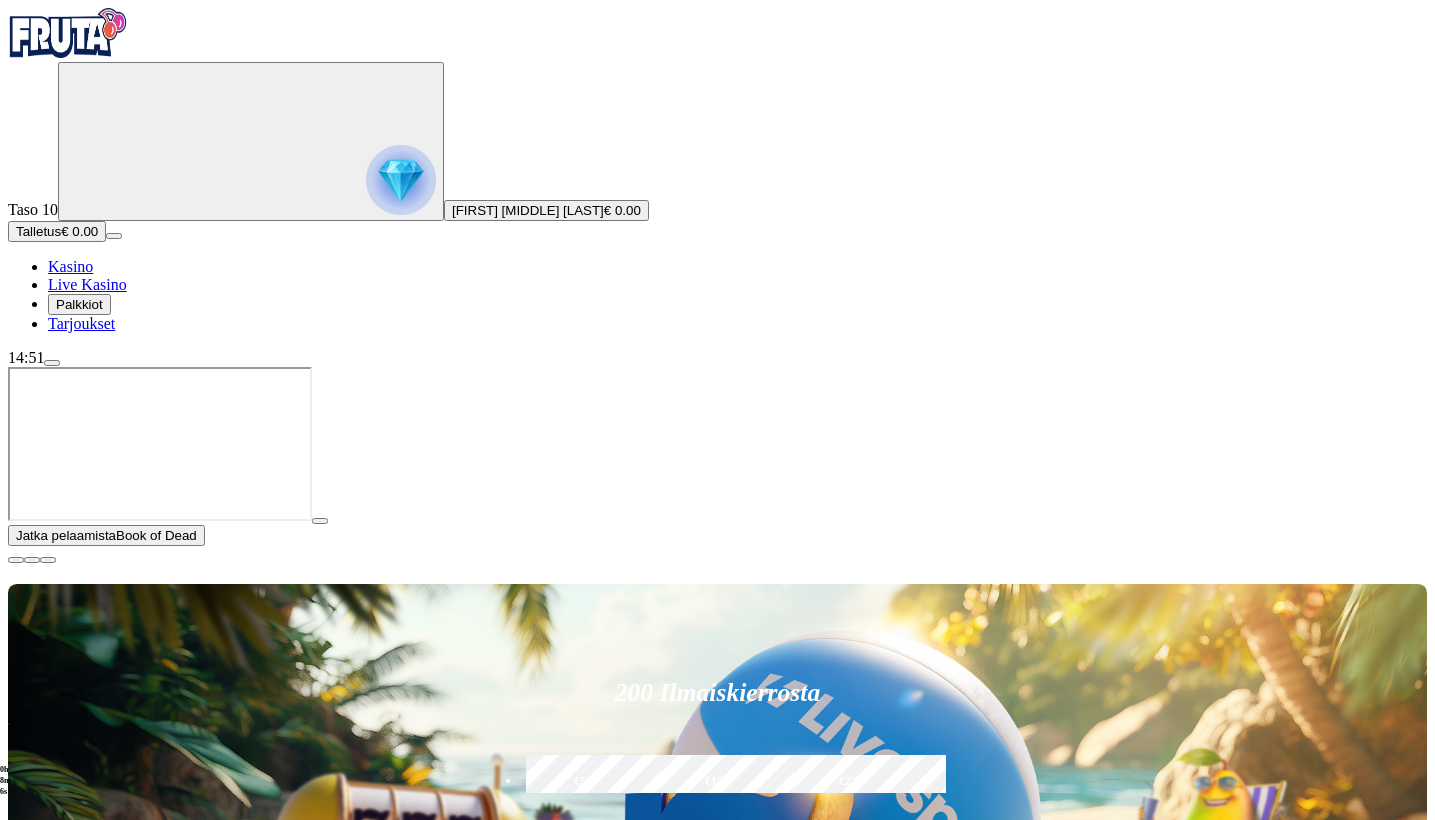 click on "Palkkiot" at bounding box center (79, 304) 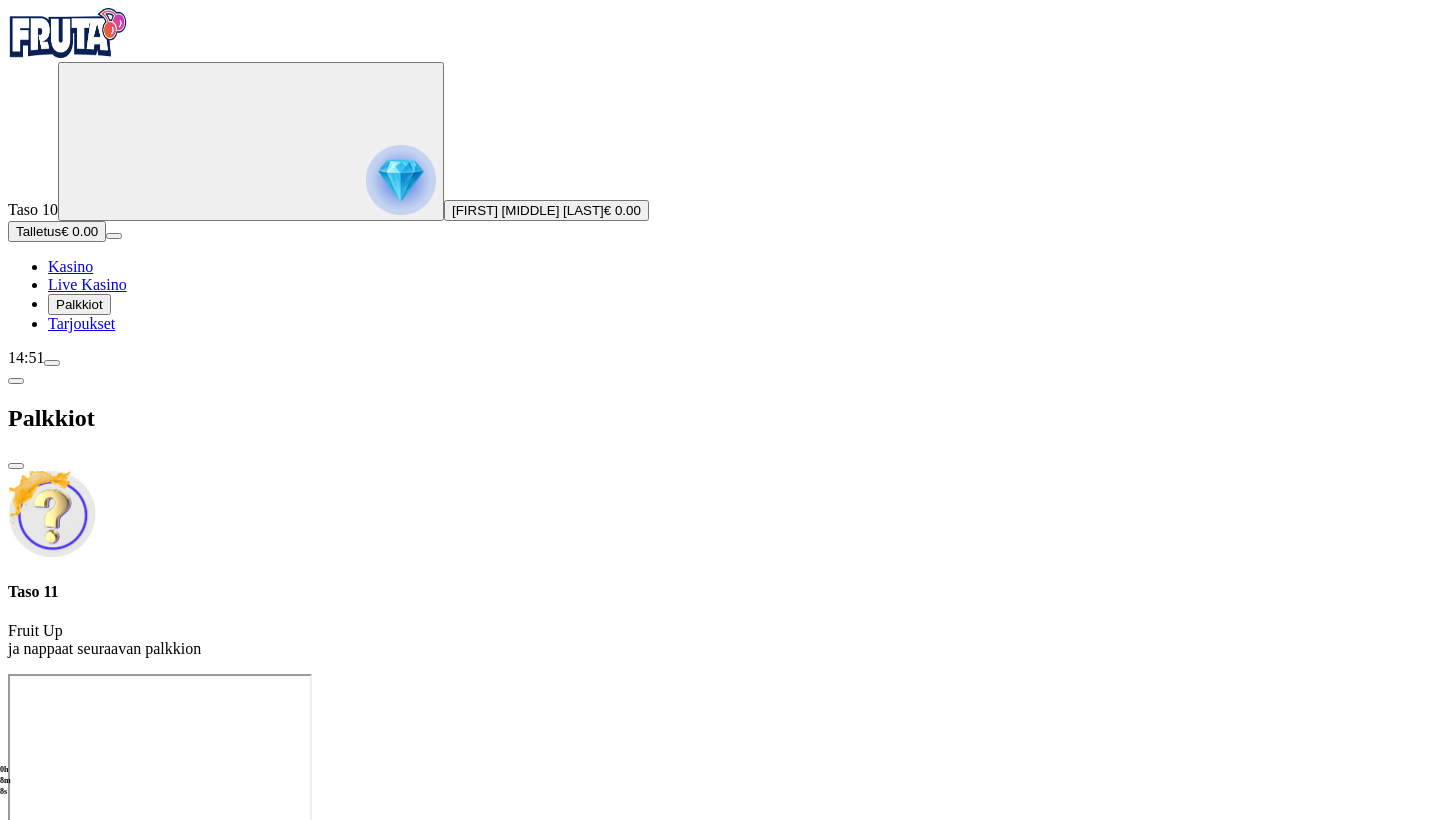 click on "Fruit Up   ja nappaat seuraavan palkkion" at bounding box center [720, 640] 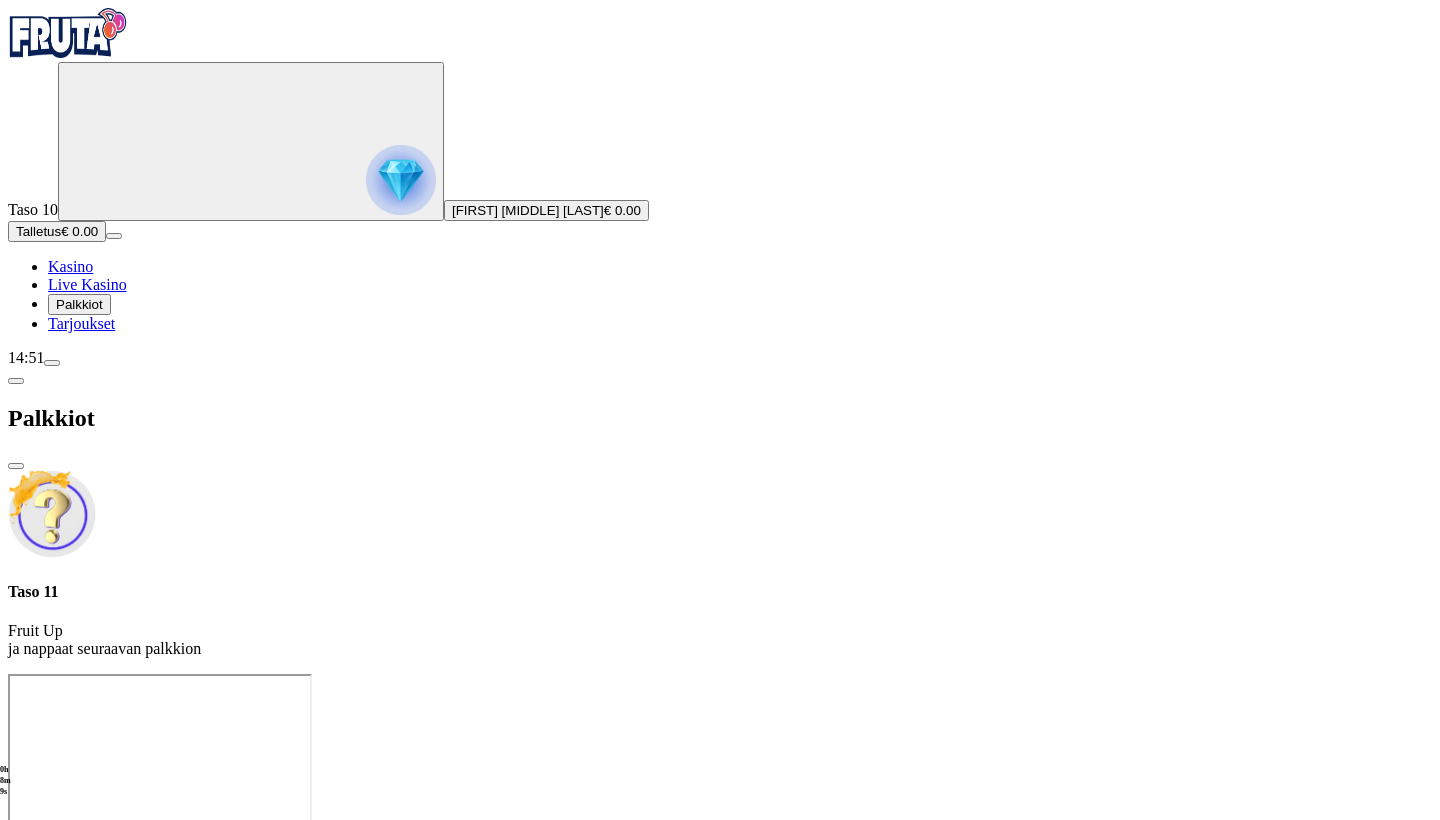click on "Tarjoukset" at bounding box center [81, 323] 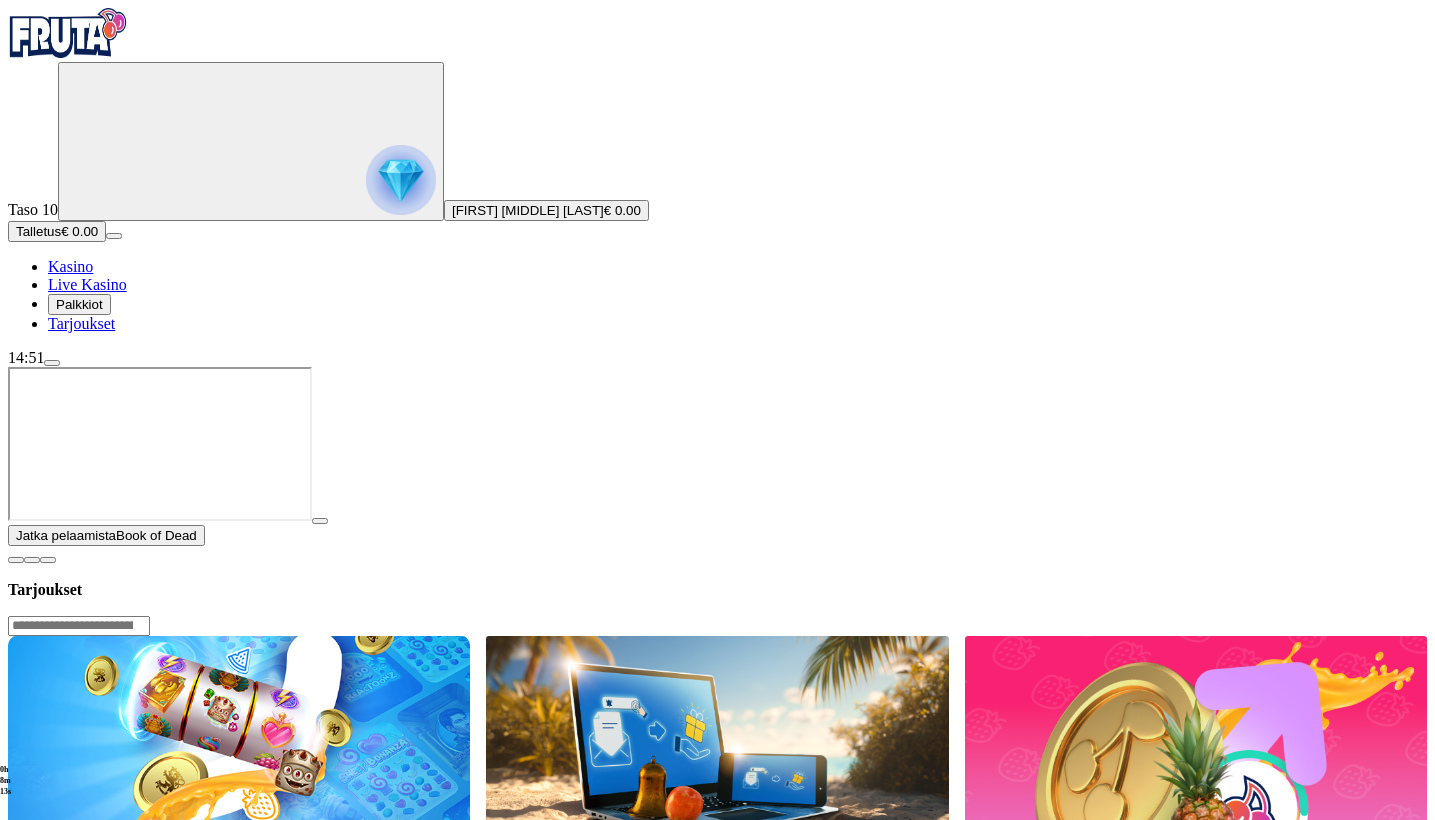 scroll, scrollTop: 0, scrollLeft: 0, axis: both 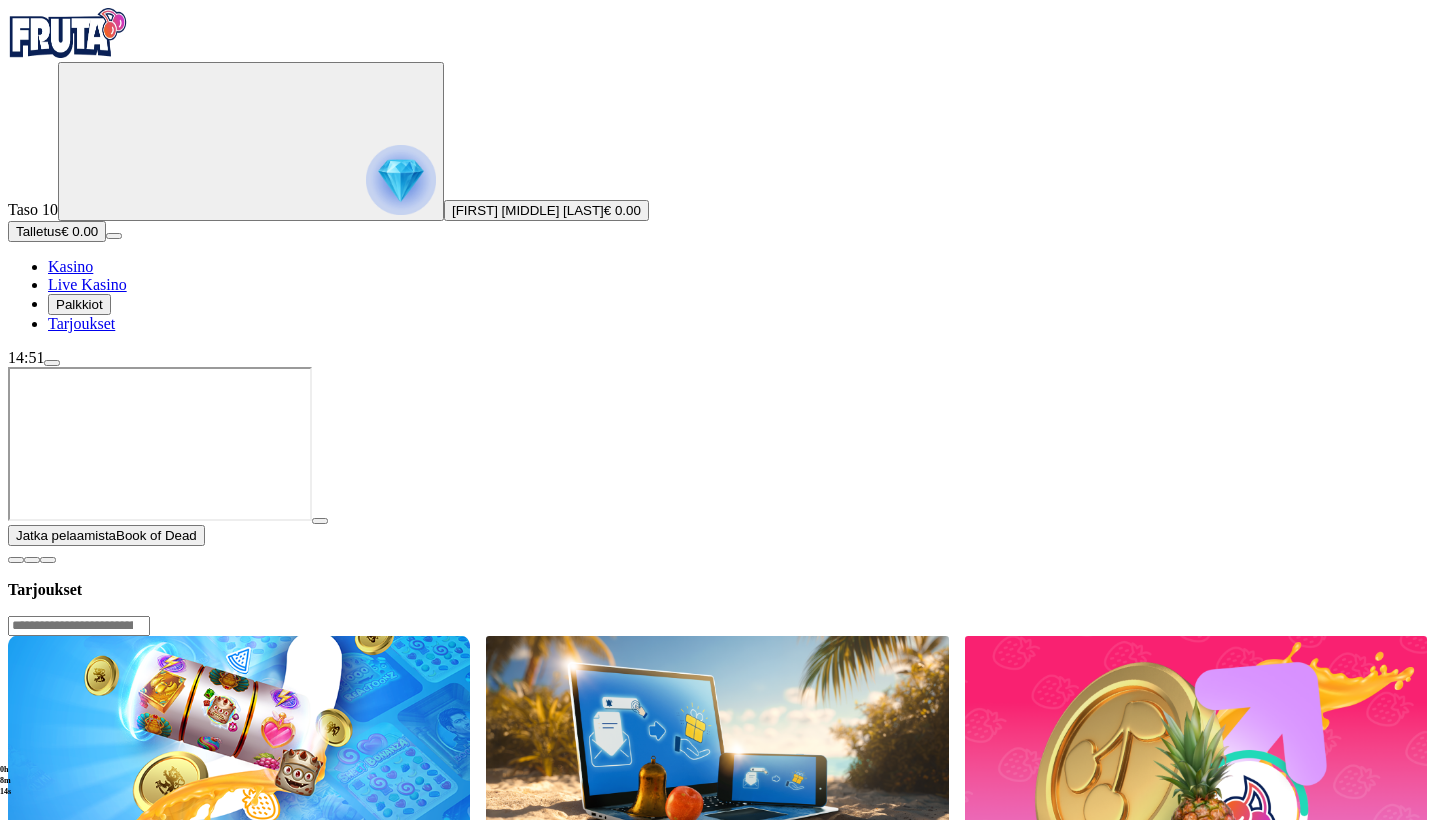 click on "Palkkiot" at bounding box center (79, 304) 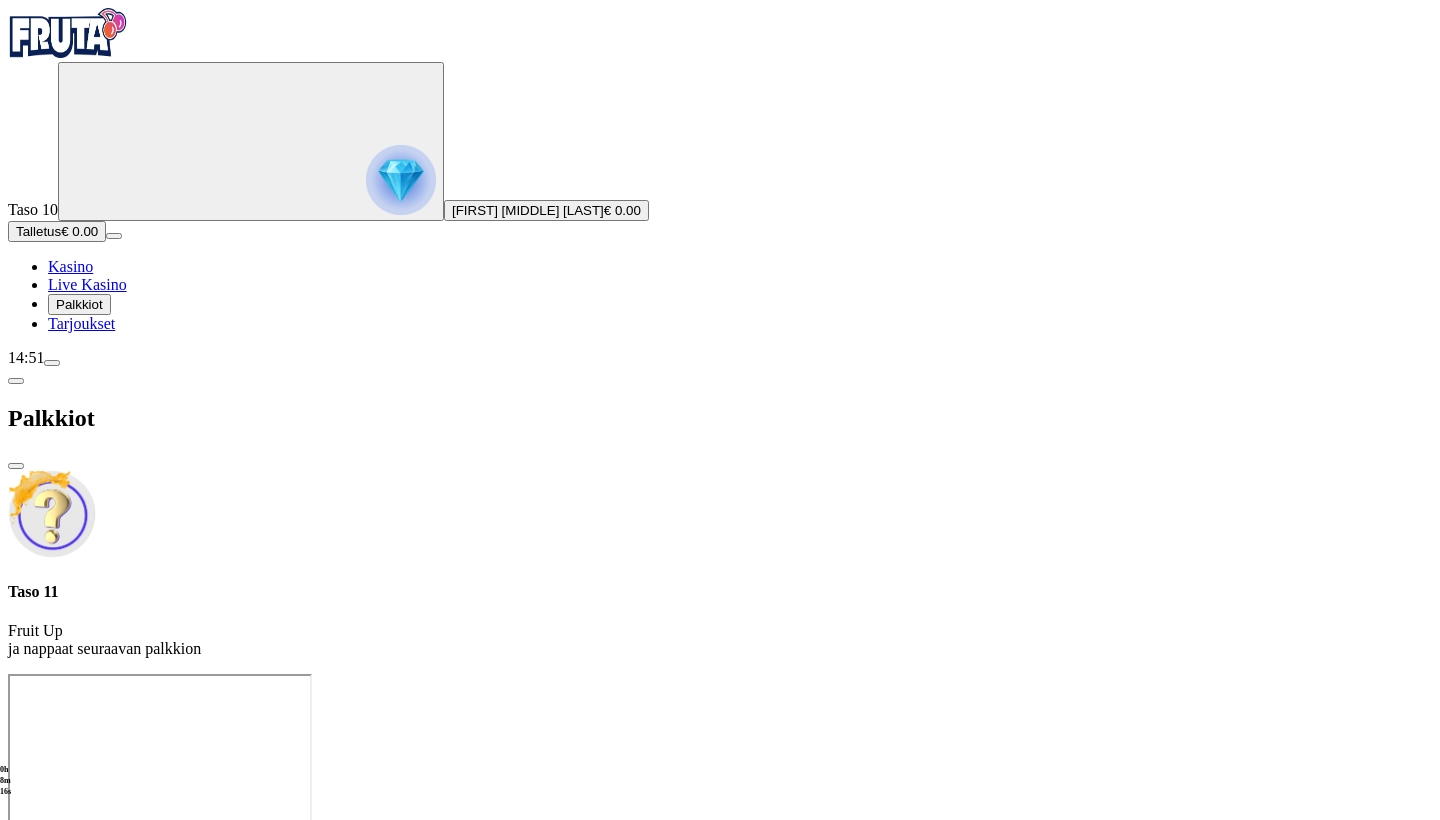 click on "[FIRST] [LAST] [LAST]" at bounding box center [528, 210] 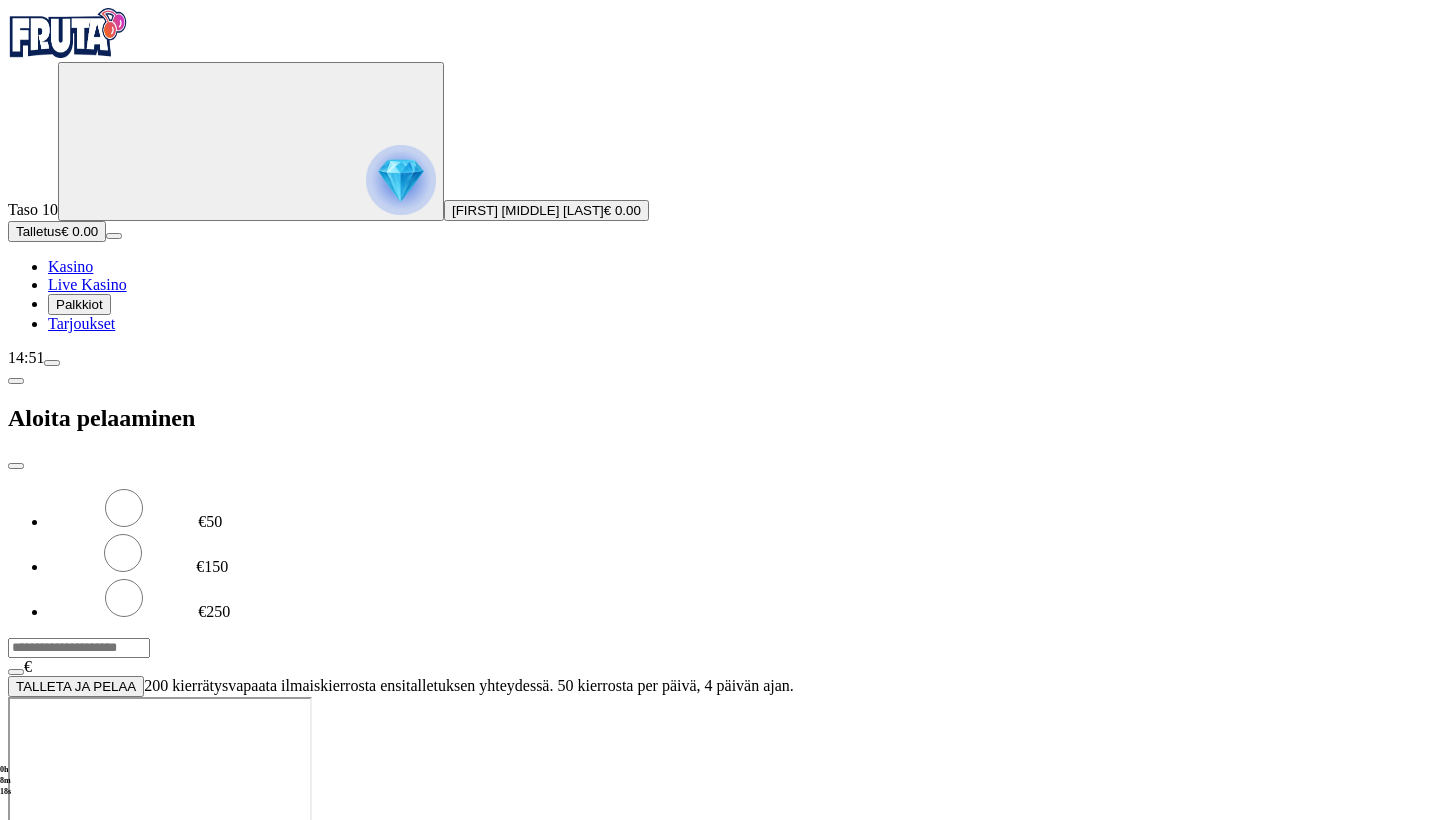 click on "Palkkiot" at bounding box center (79, 304) 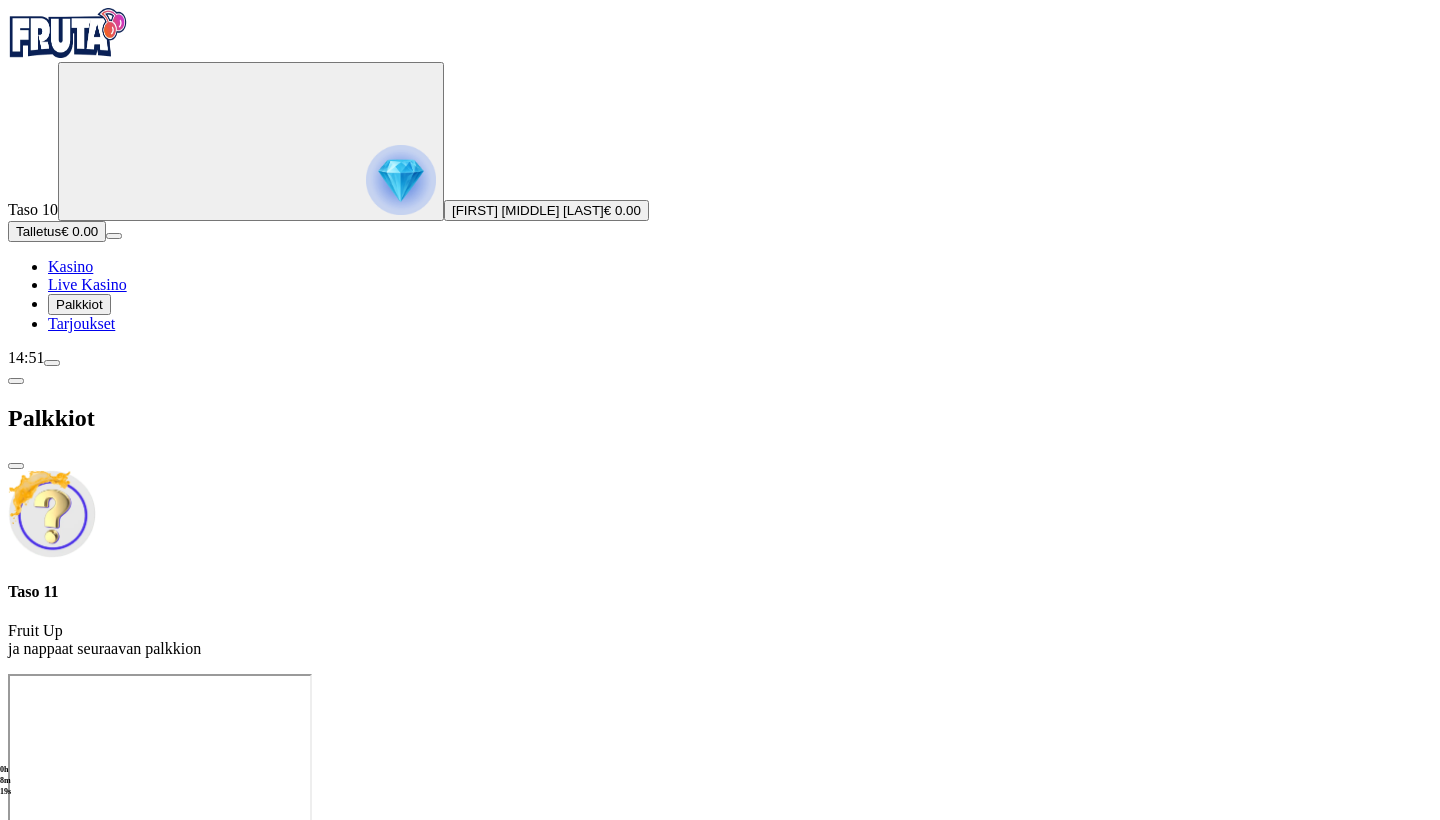 click at bounding box center [401, 180] 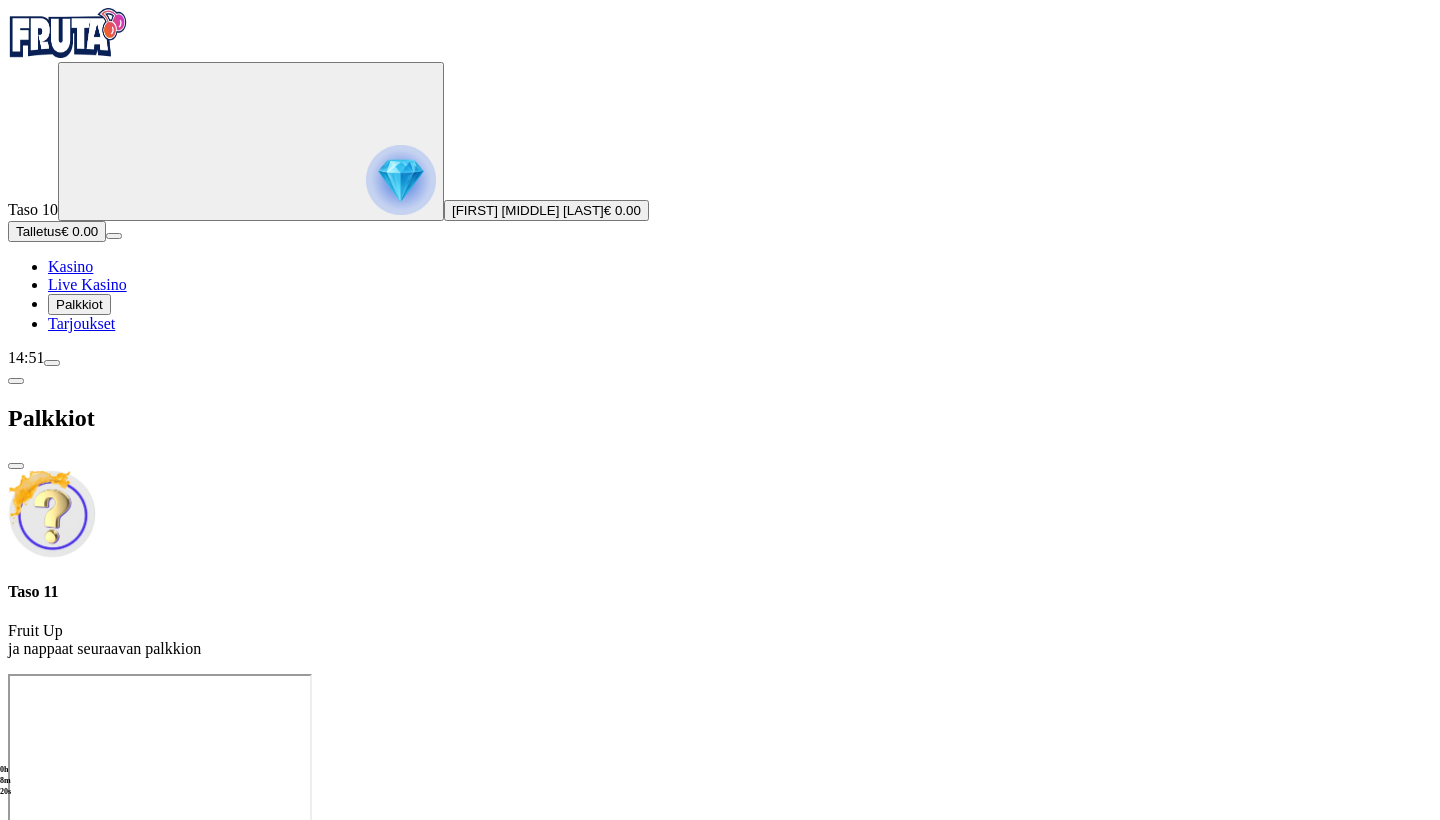 click at bounding box center (401, 180) 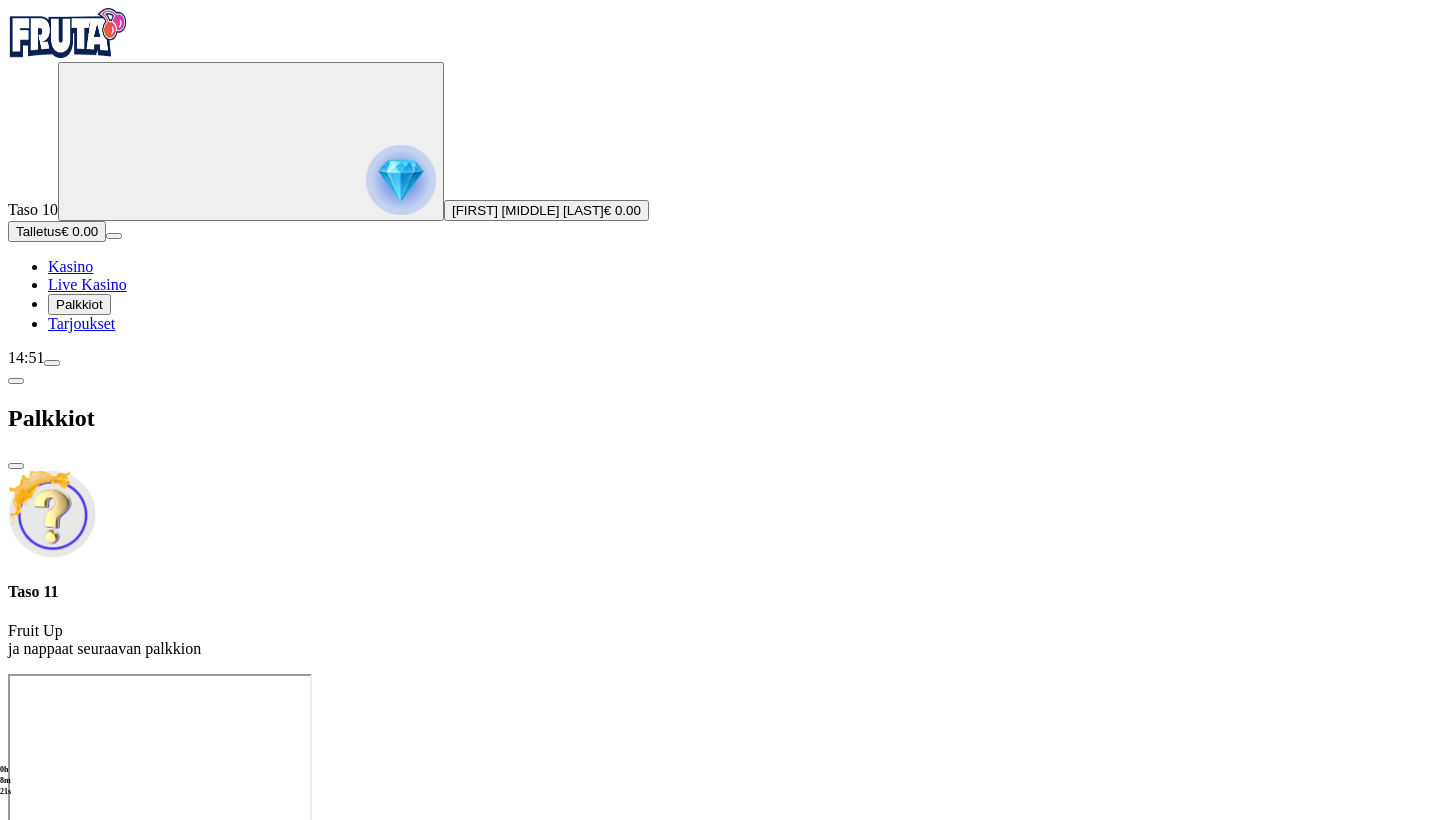 click on "Palkkiot" at bounding box center (720, 418) 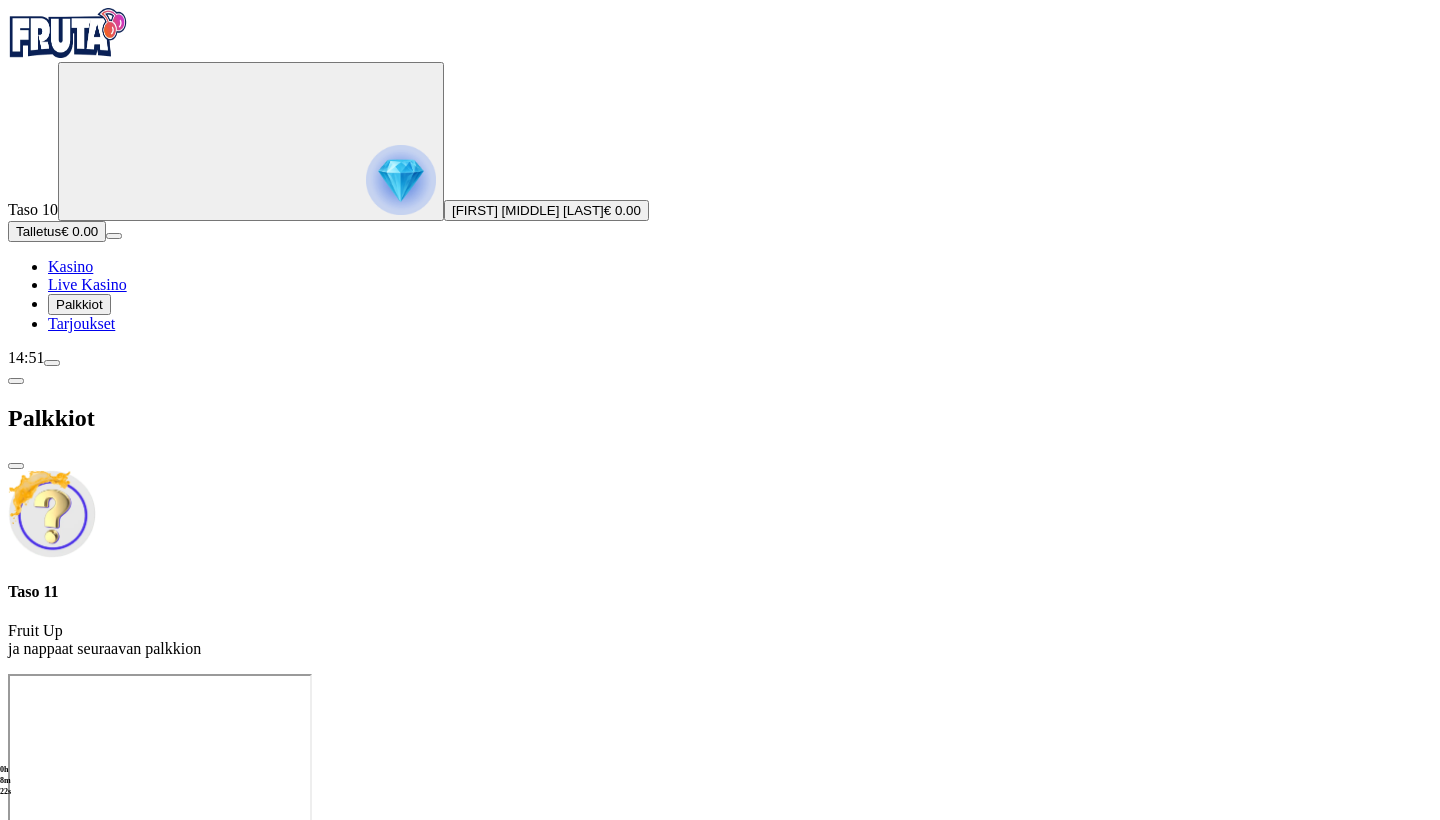 click on "Palkkiot" at bounding box center (720, 418) 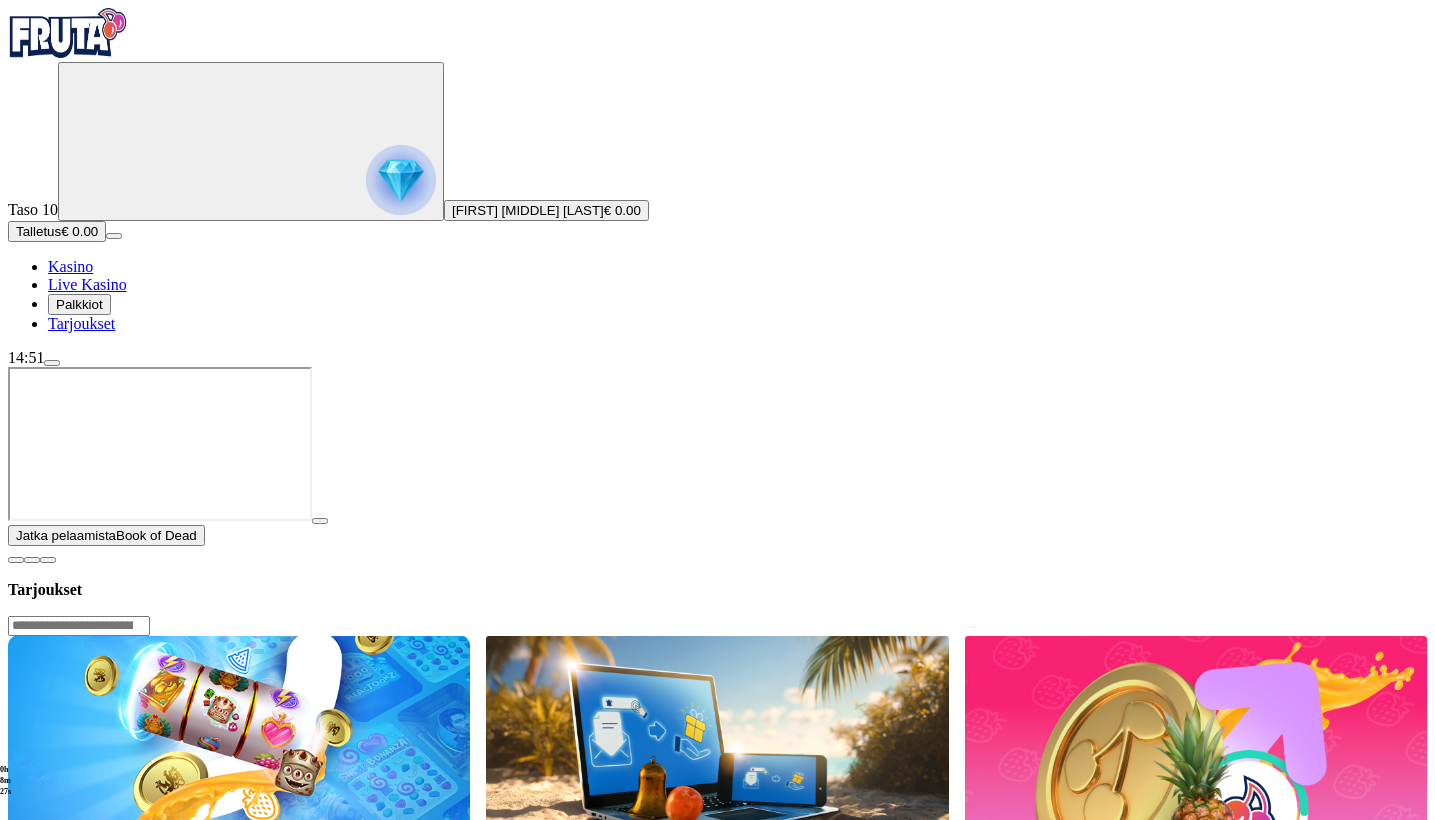 scroll, scrollTop: -4, scrollLeft: 0, axis: vertical 